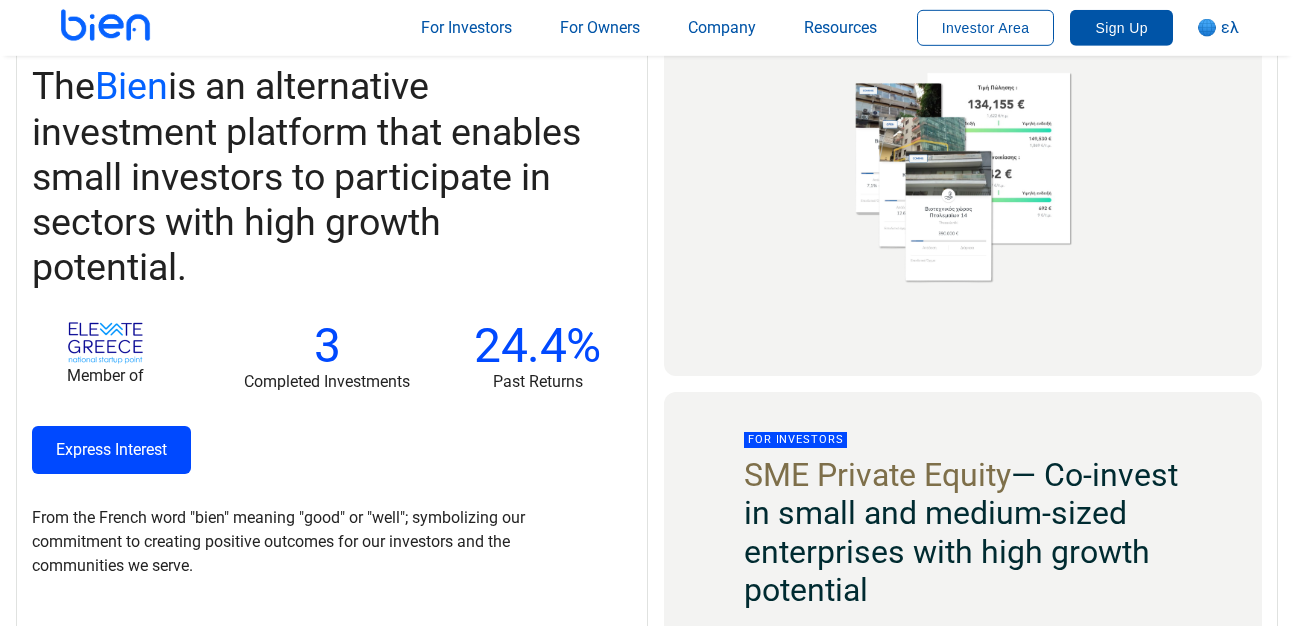 scroll, scrollTop: 456, scrollLeft: 0, axis: vertical 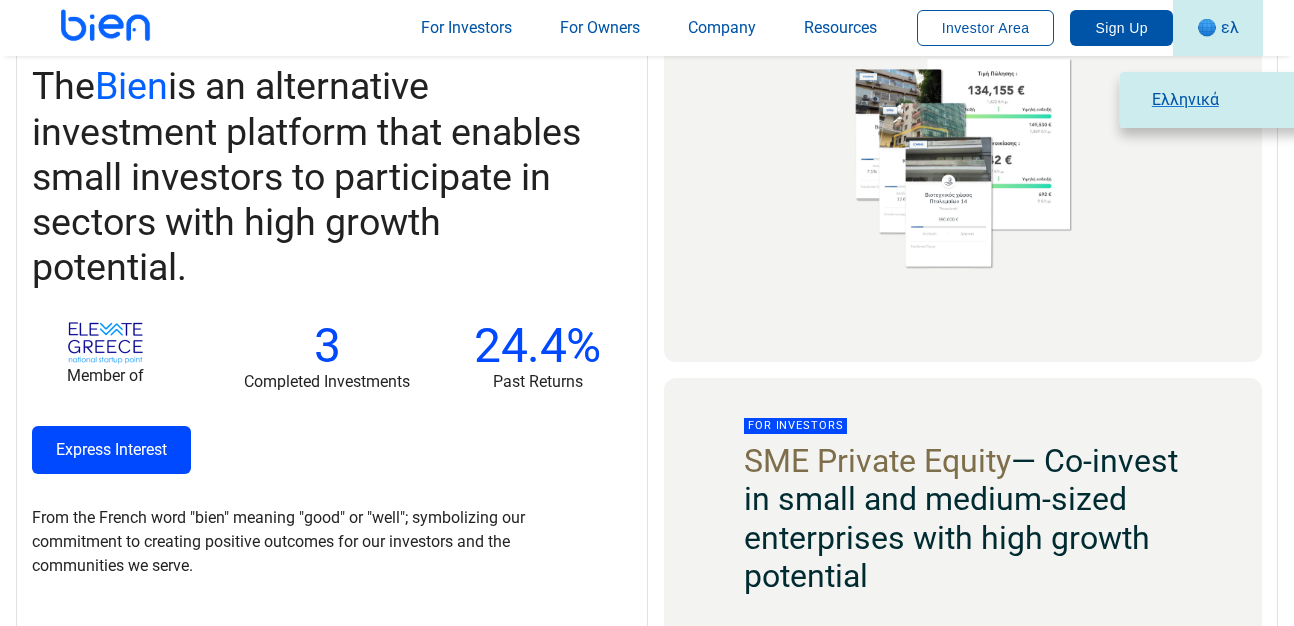 click on "Ελληνικά" at bounding box center (1226, 100) 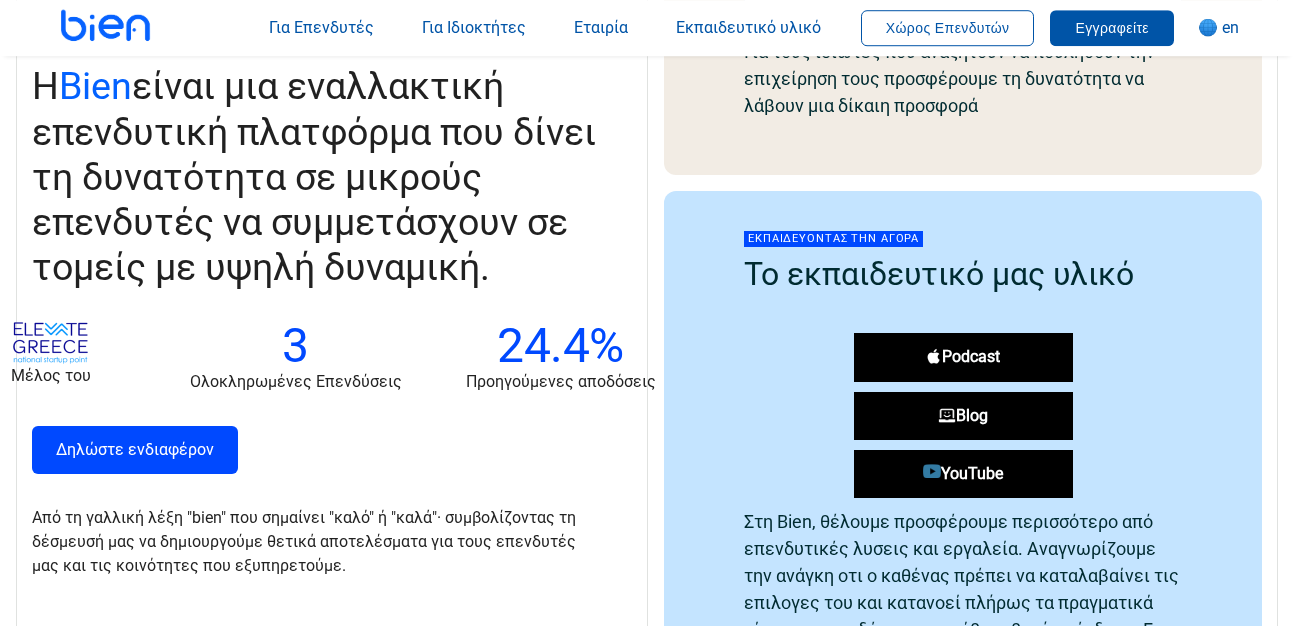 scroll, scrollTop: 2508, scrollLeft: 0, axis: vertical 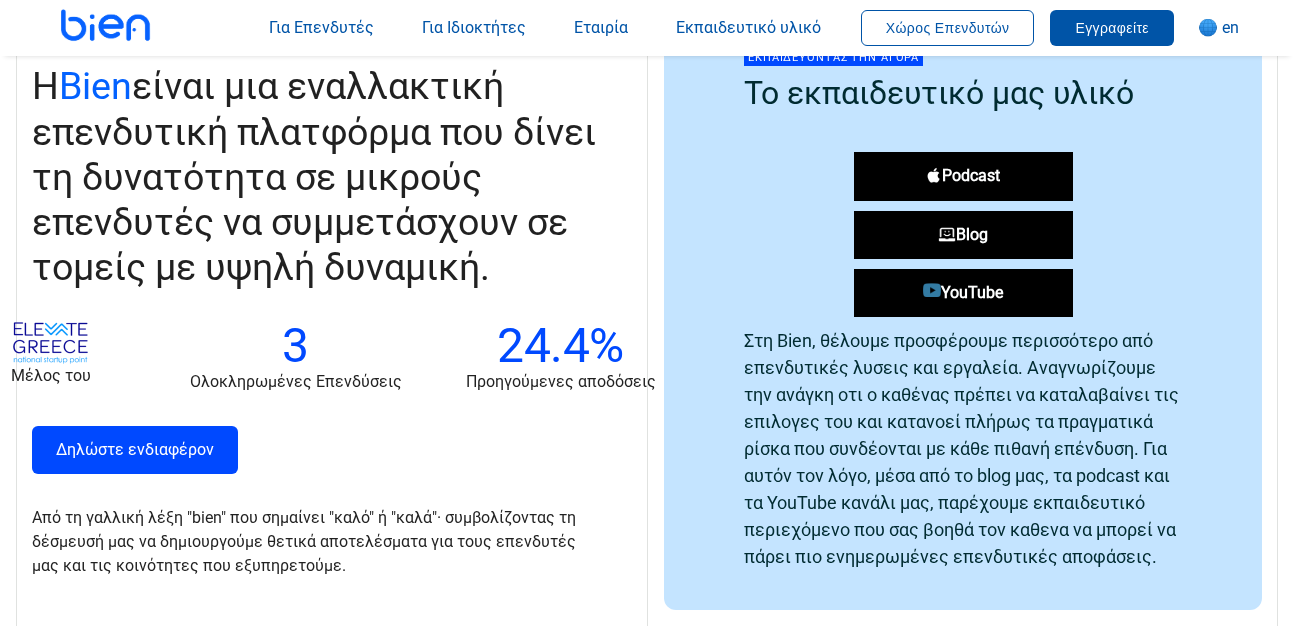 click on "YouTube" at bounding box center [963, 293] 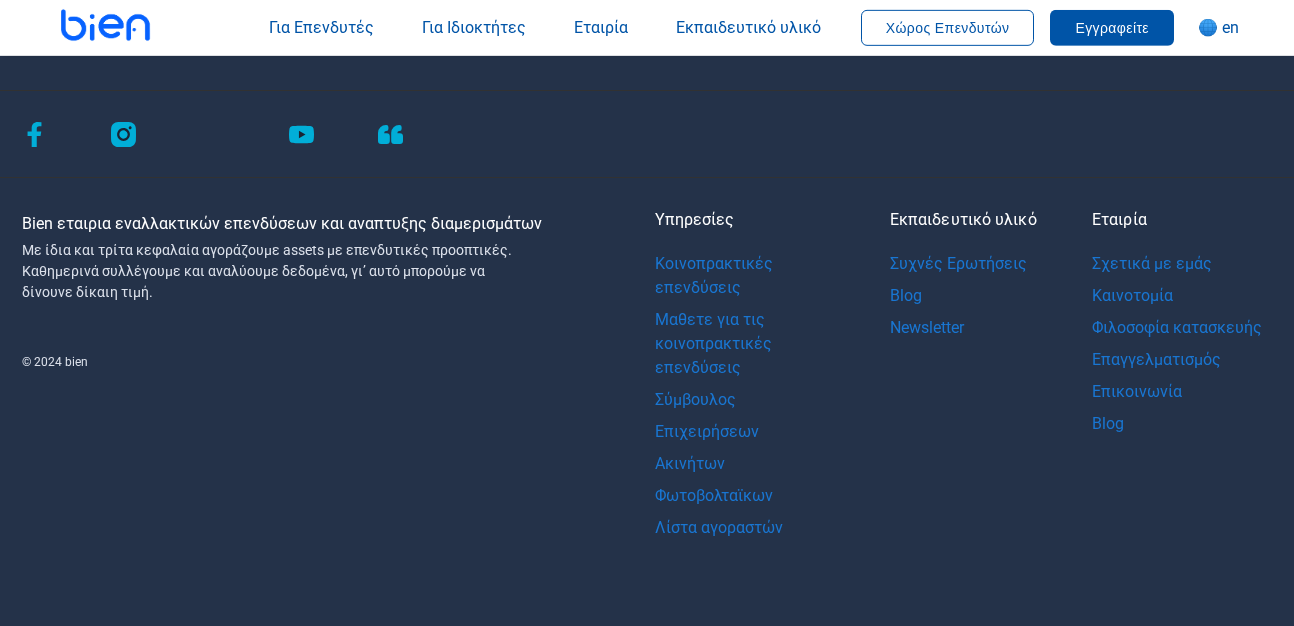 scroll, scrollTop: 4243, scrollLeft: 0, axis: vertical 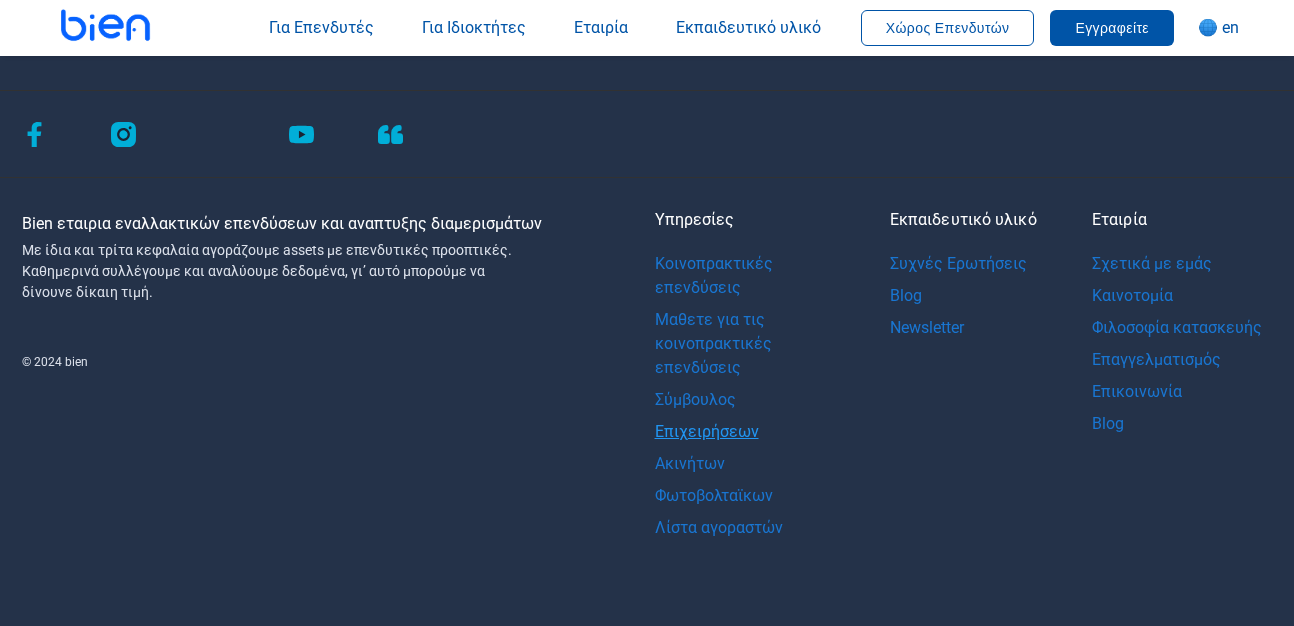 click on "Επιχειρήσεων" at bounding box center (750, 432) 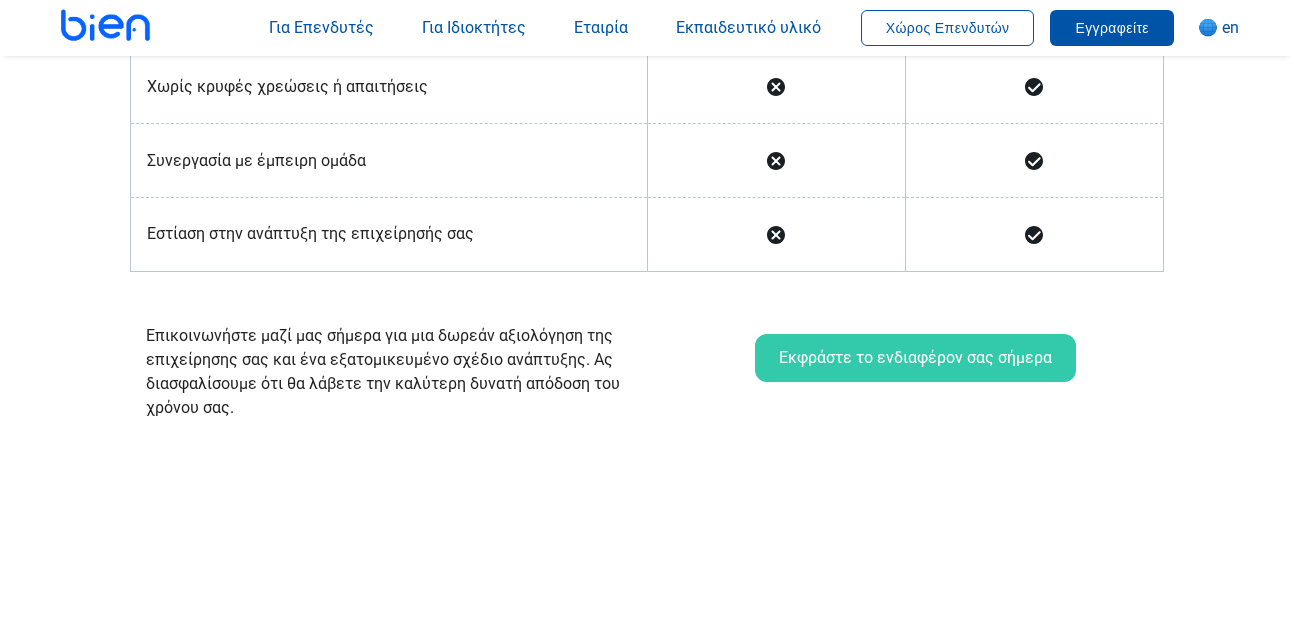 scroll, scrollTop: 3648, scrollLeft: 0, axis: vertical 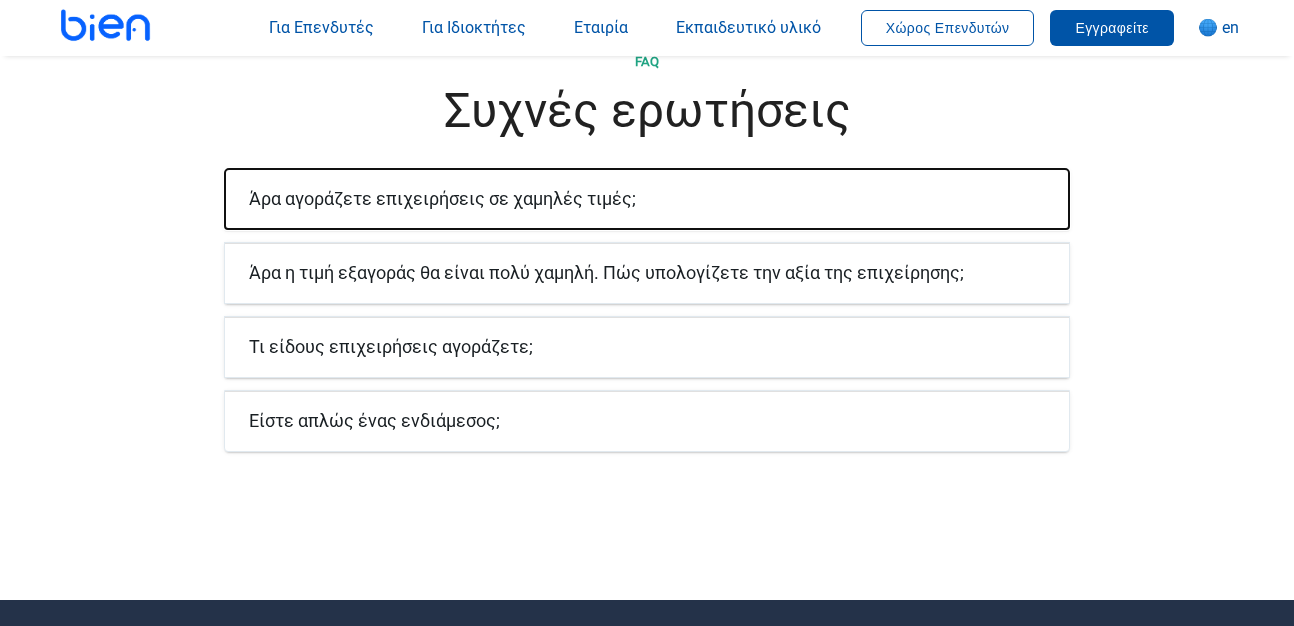 click on "Άρα αγοράζετε επιχειρήσεις σε χαμηλές τιμές;" at bounding box center [442, 198] 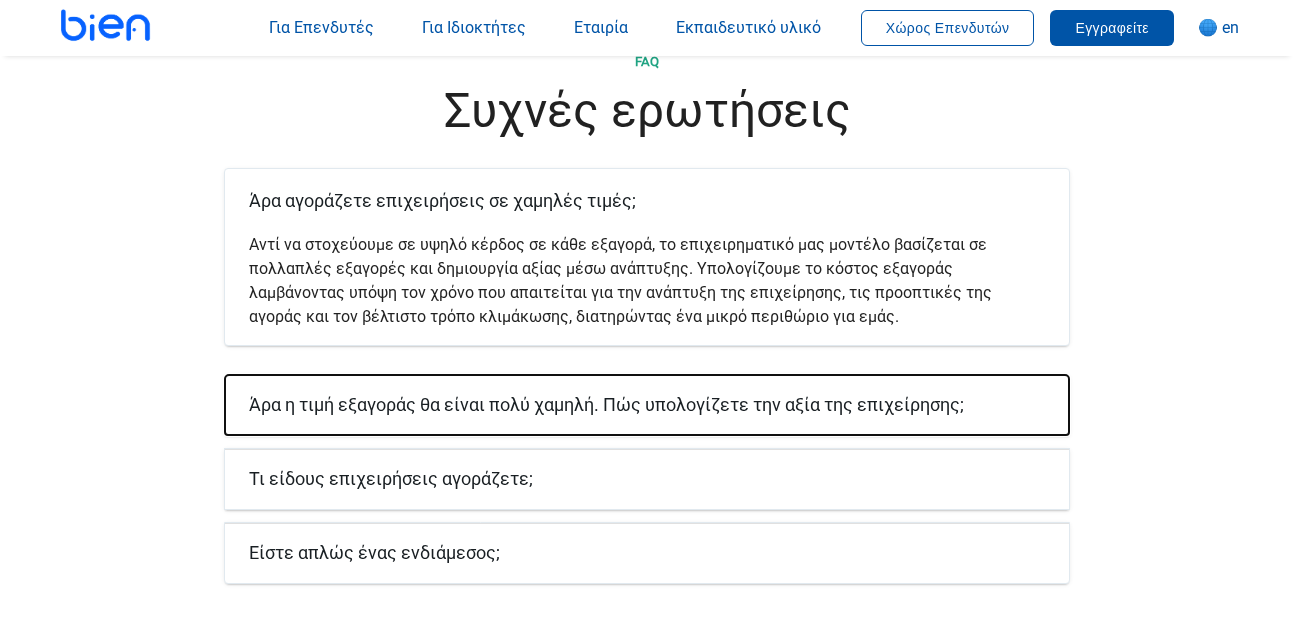 click on "Άρα η τιμή εξαγοράς θα είναι πολύ χαμηλή. Πώς υπολογίζετε την αξία της επιχείρησης;" at bounding box center [606, 404] 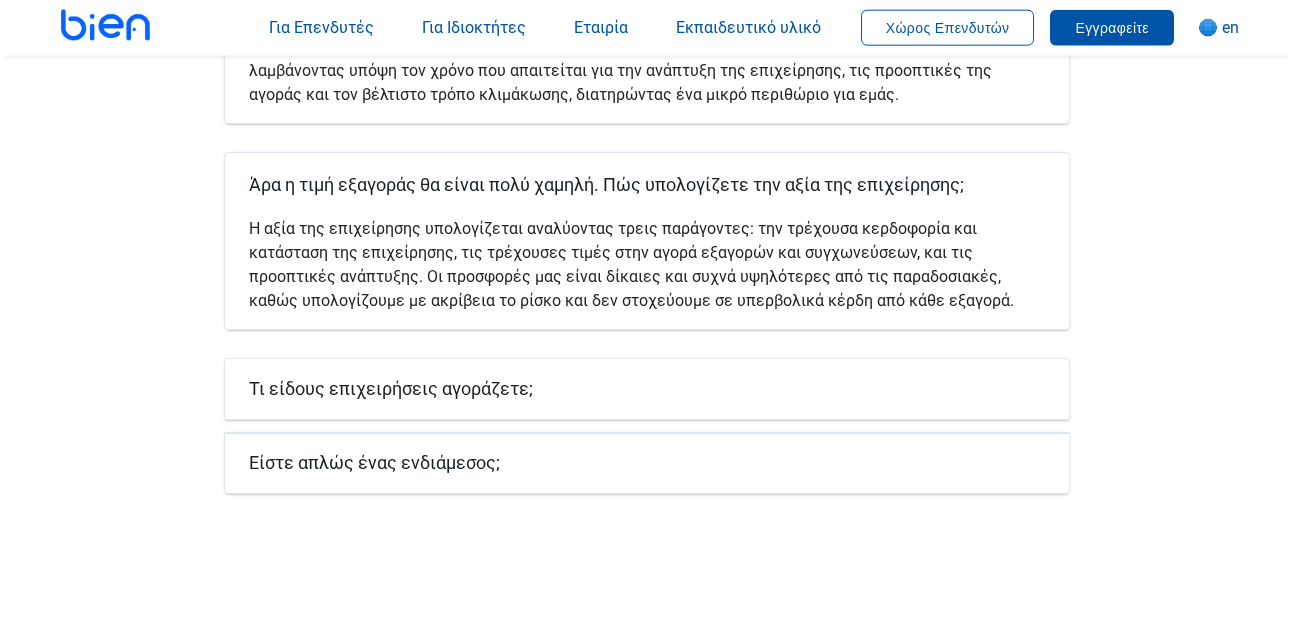 scroll, scrollTop: 3876, scrollLeft: 0, axis: vertical 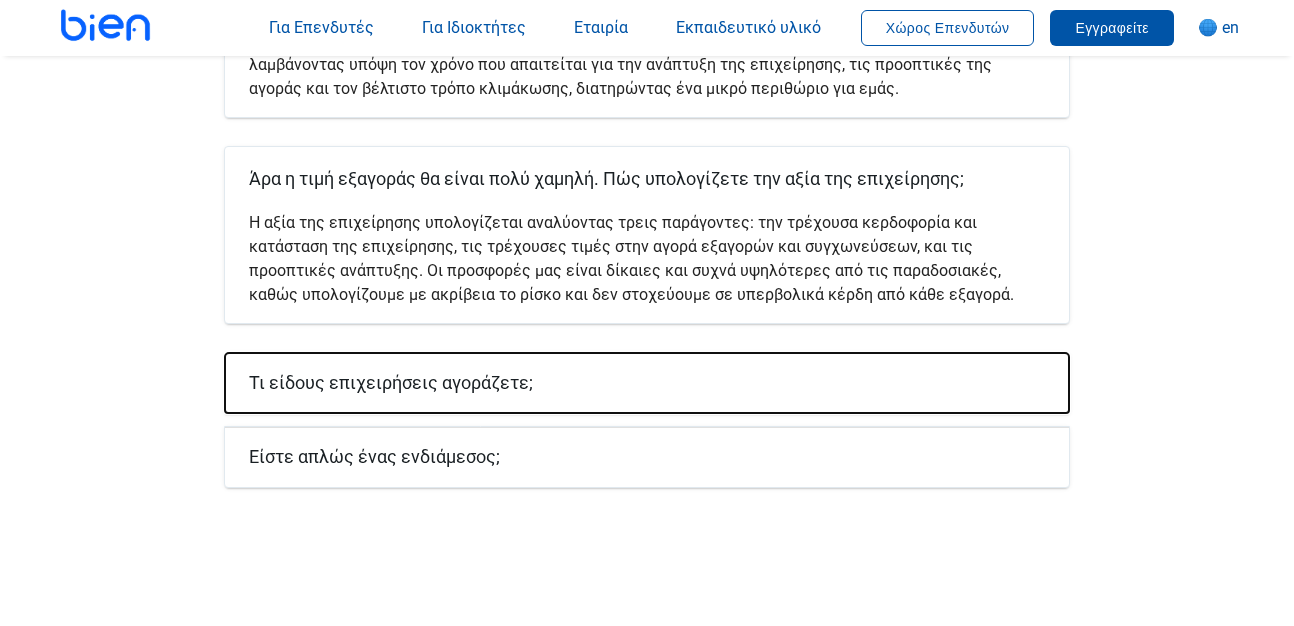 click on "Τι είδους επιχειρήσεις αγοράζετε;" at bounding box center [391, 382] 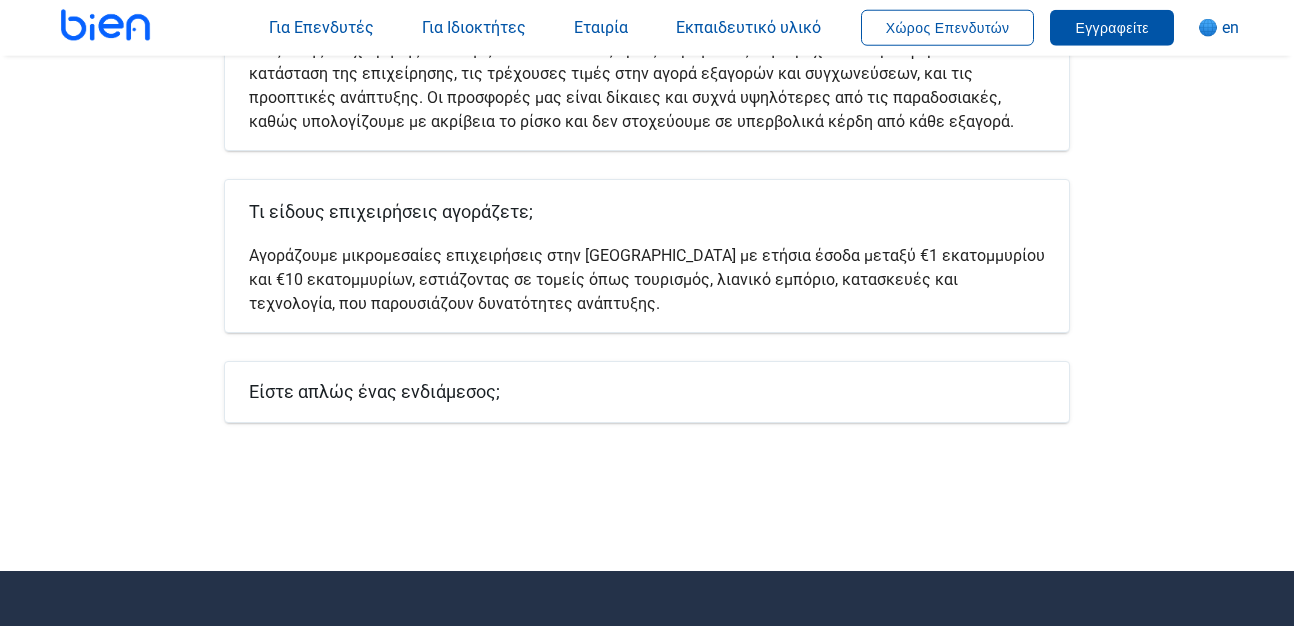 scroll, scrollTop: 4104, scrollLeft: 0, axis: vertical 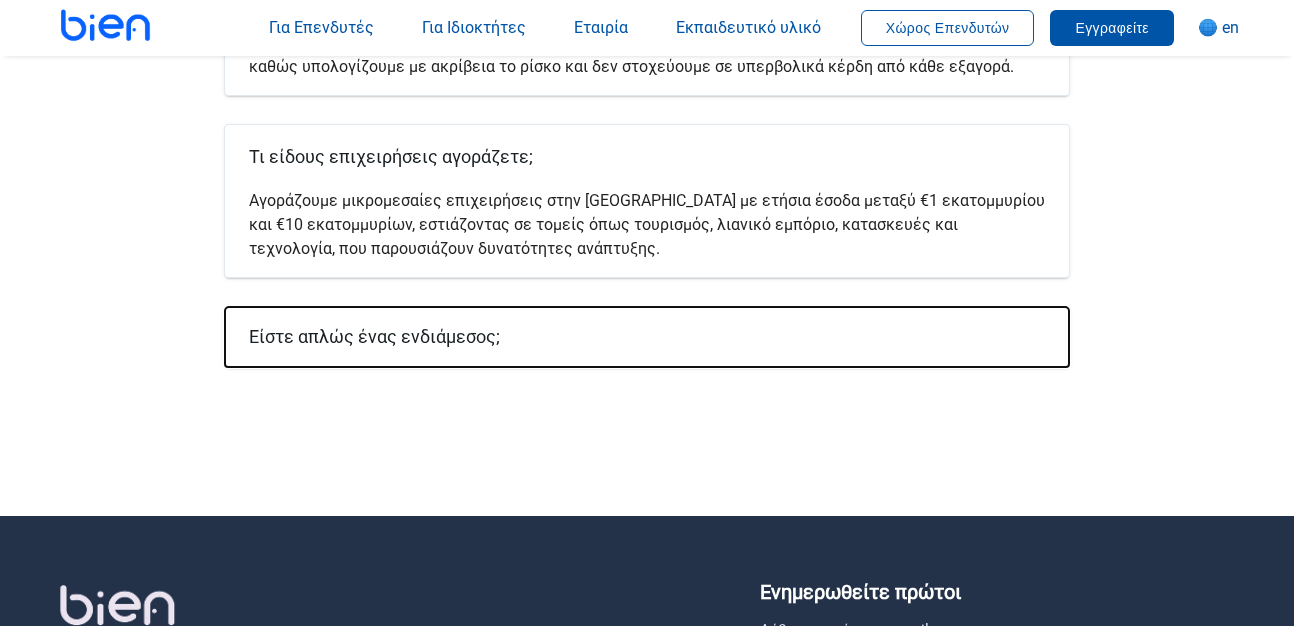 click on "Είστε απλώς ένας ενδιάμεσος;" at bounding box center (374, 336) 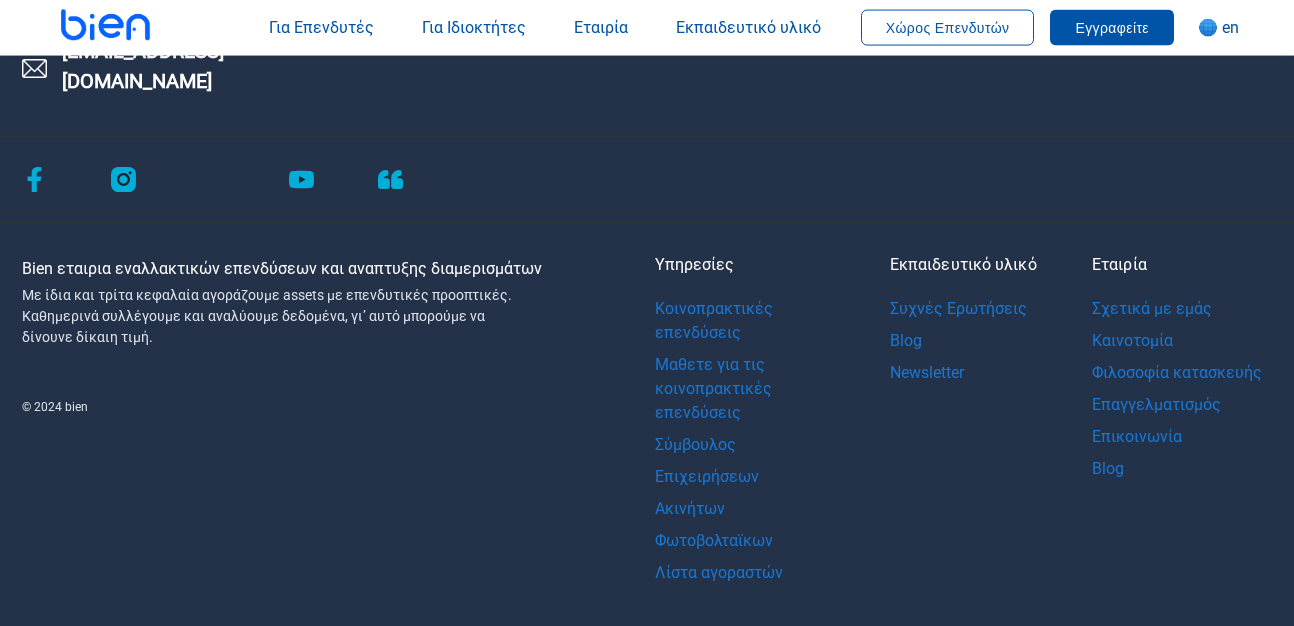 scroll, scrollTop: 4902, scrollLeft: 0, axis: vertical 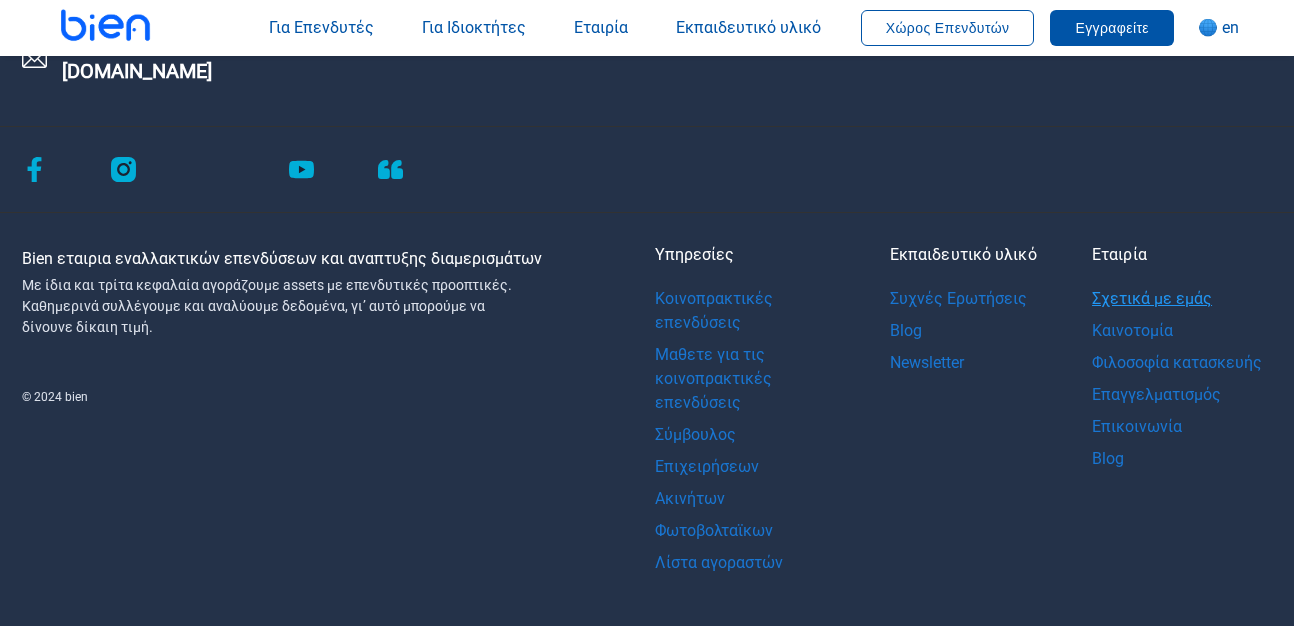 click on "Σχετικά με εμάς" at bounding box center [1177, 299] 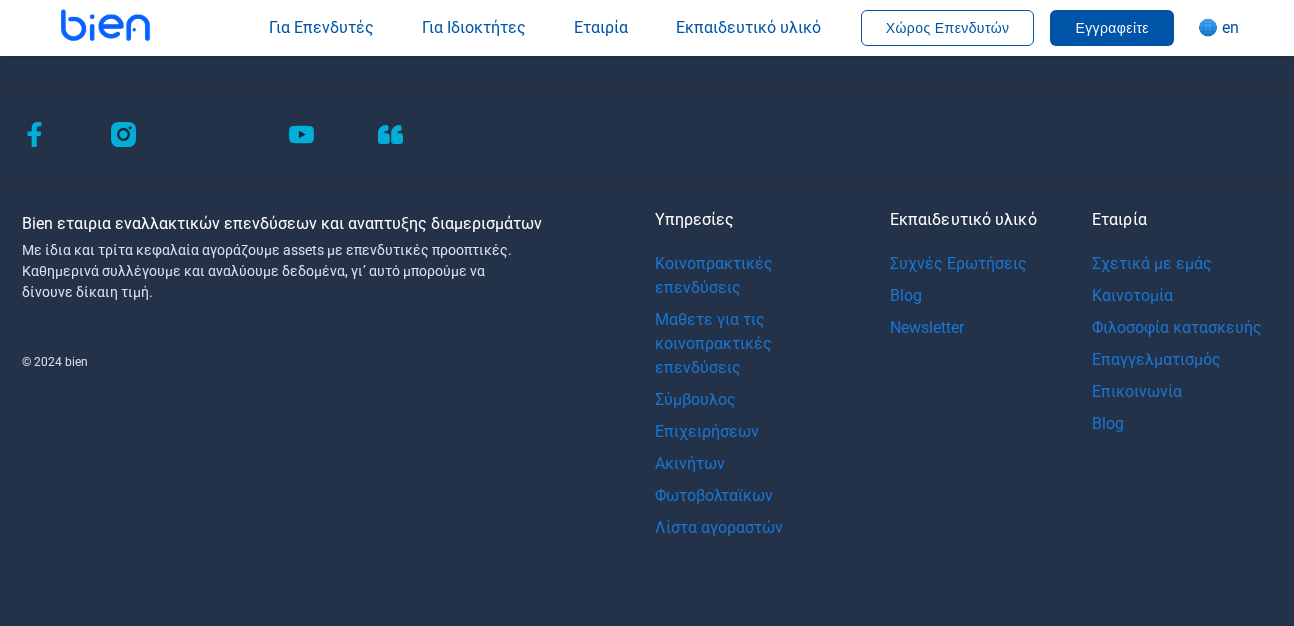 scroll, scrollTop: 5911, scrollLeft: 0, axis: vertical 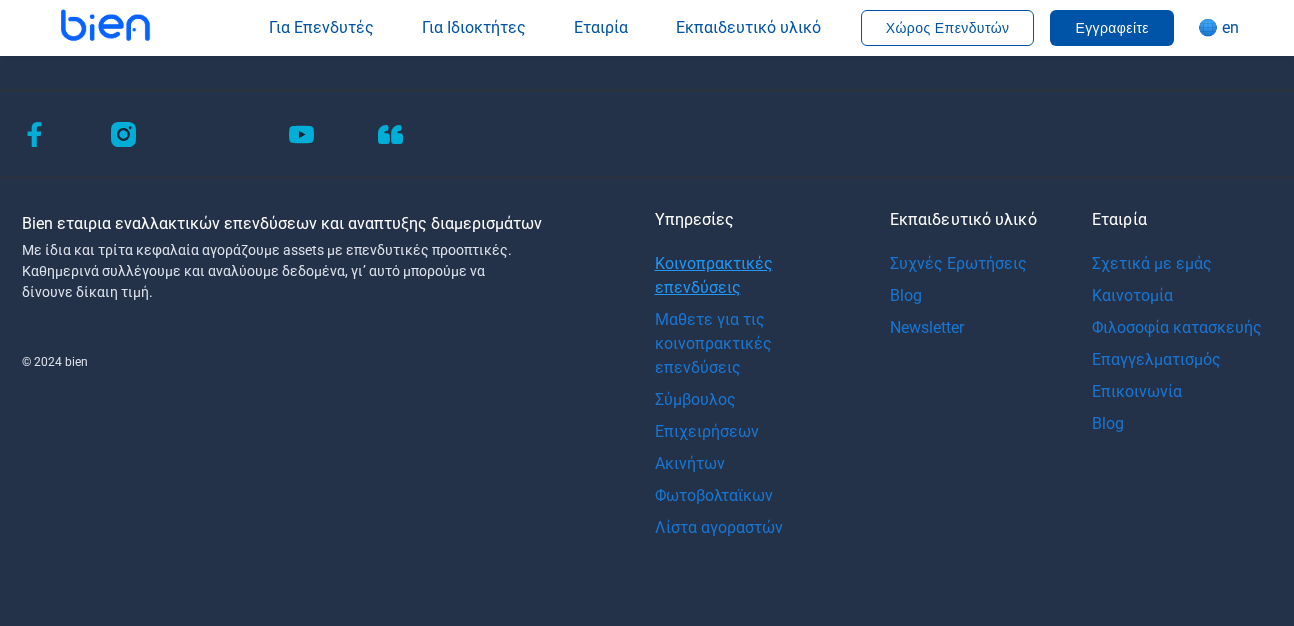 click on "Κοινοπρακτικές επενδύσεις" at bounding box center [750, 276] 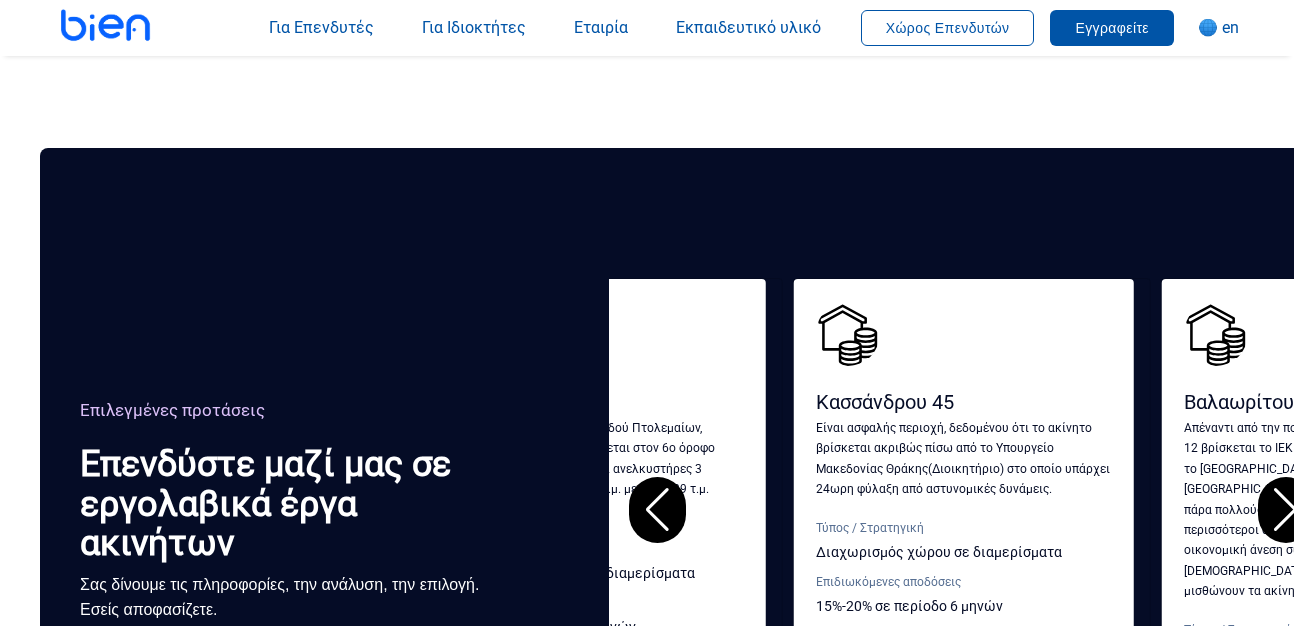 scroll, scrollTop: 2964, scrollLeft: 0, axis: vertical 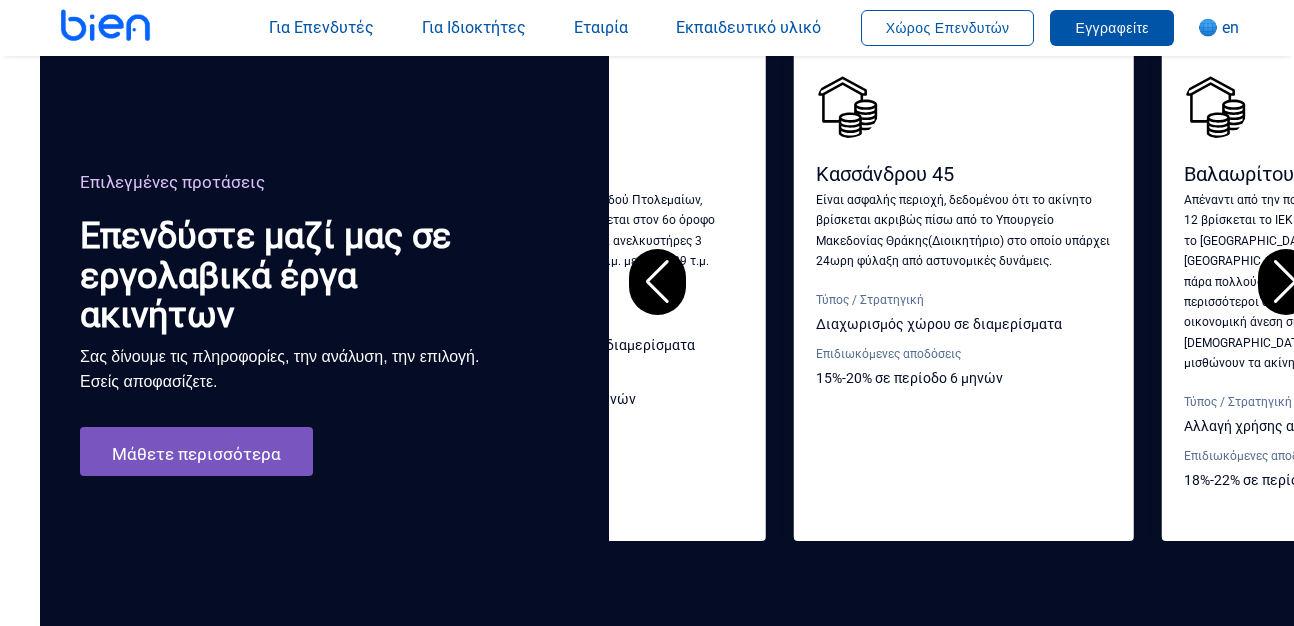click at bounding box center [657, 282] 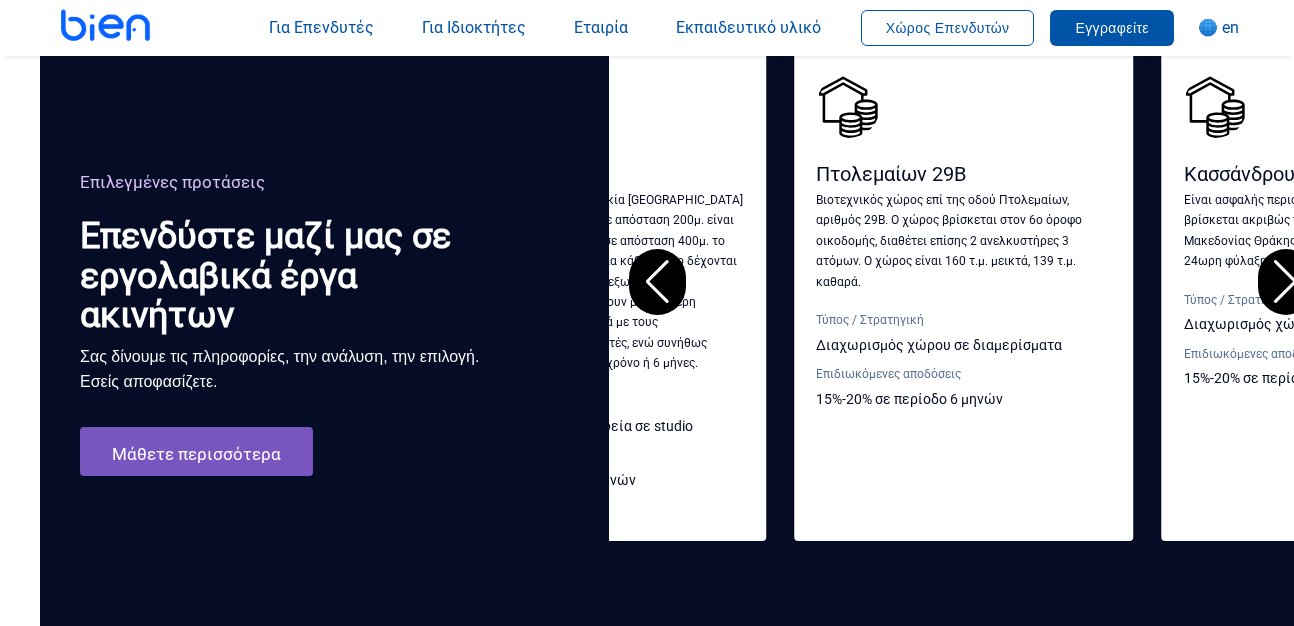 click at bounding box center [657, 282] 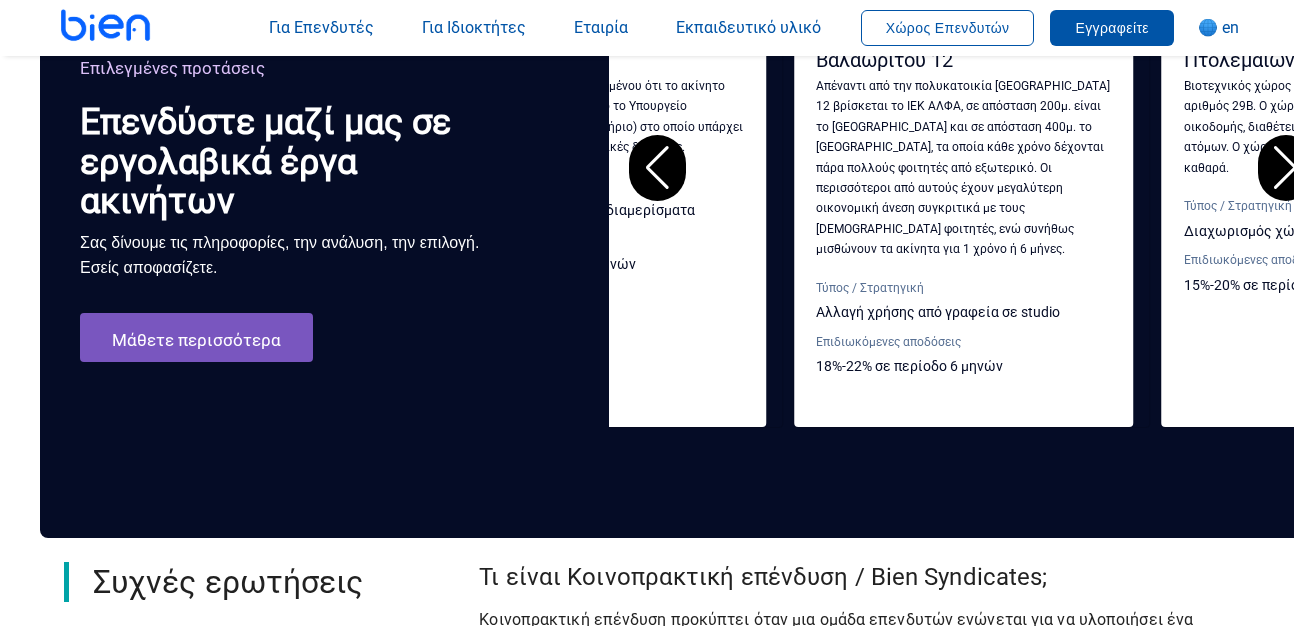 scroll, scrollTop: 2964, scrollLeft: 0, axis: vertical 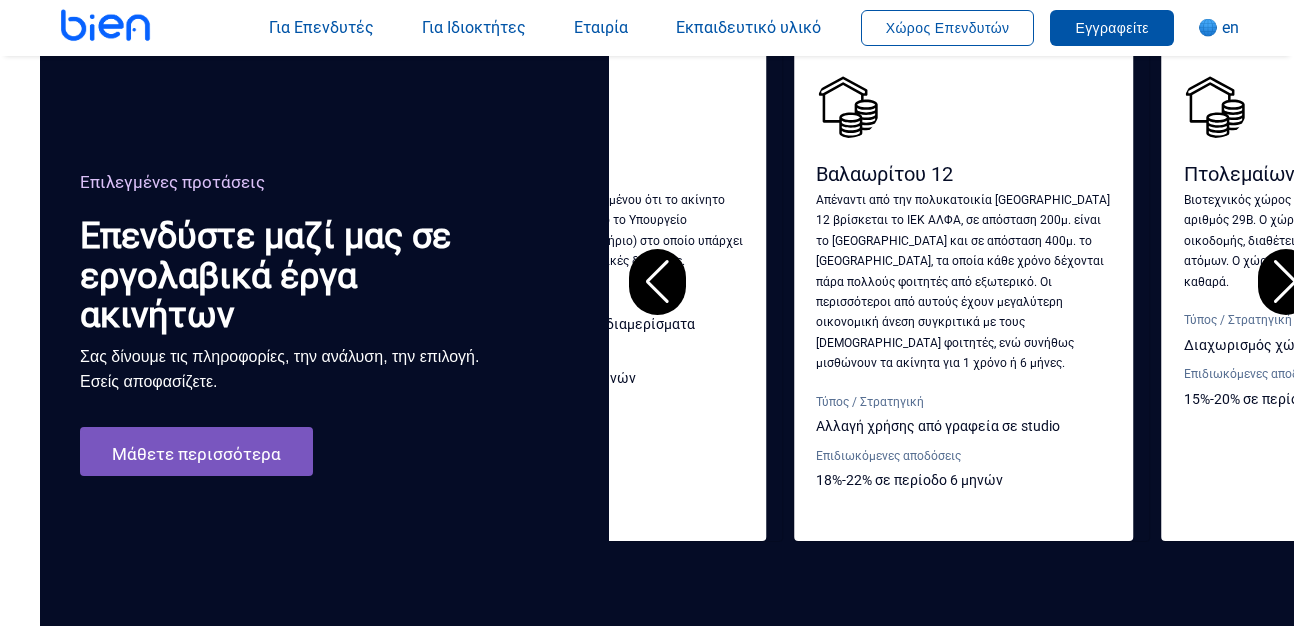 click at bounding box center [657, 282] 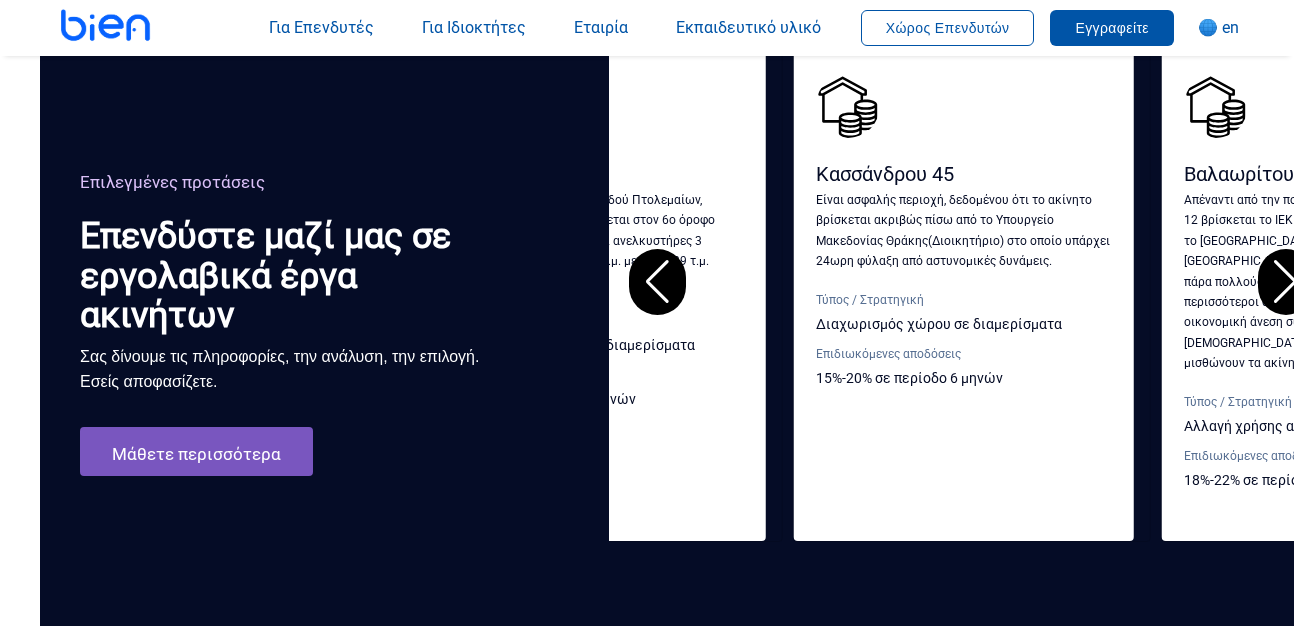 click at bounding box center (657, 282) 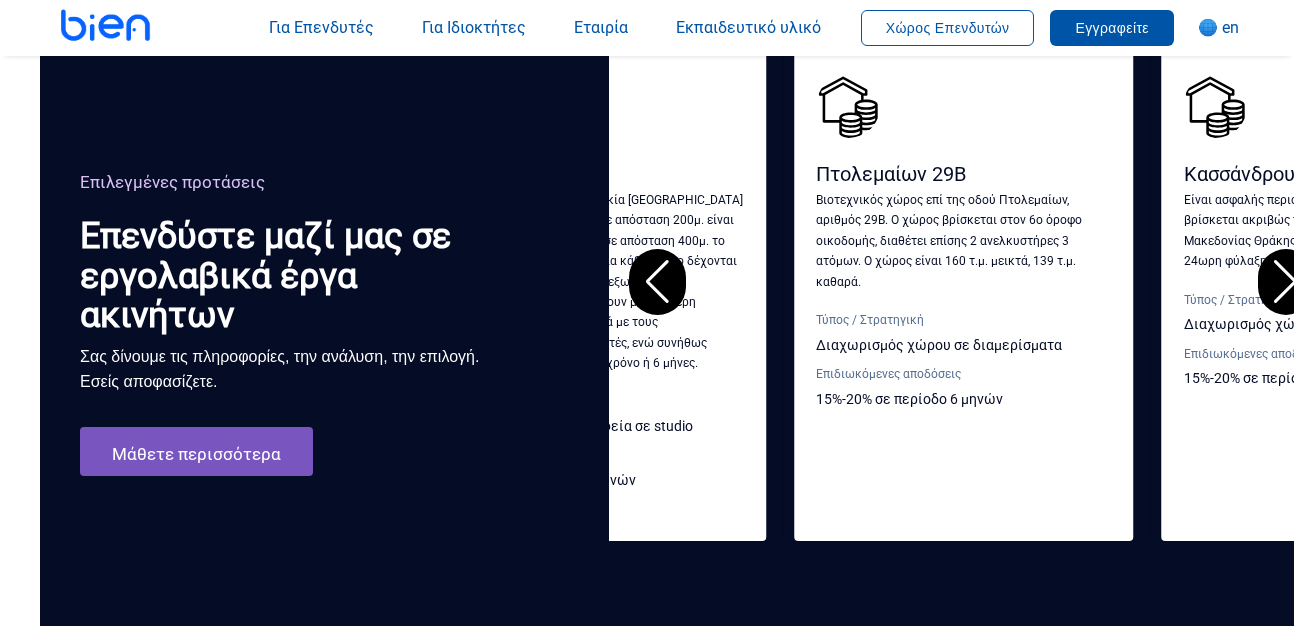 click at bounding box center [657, 282] 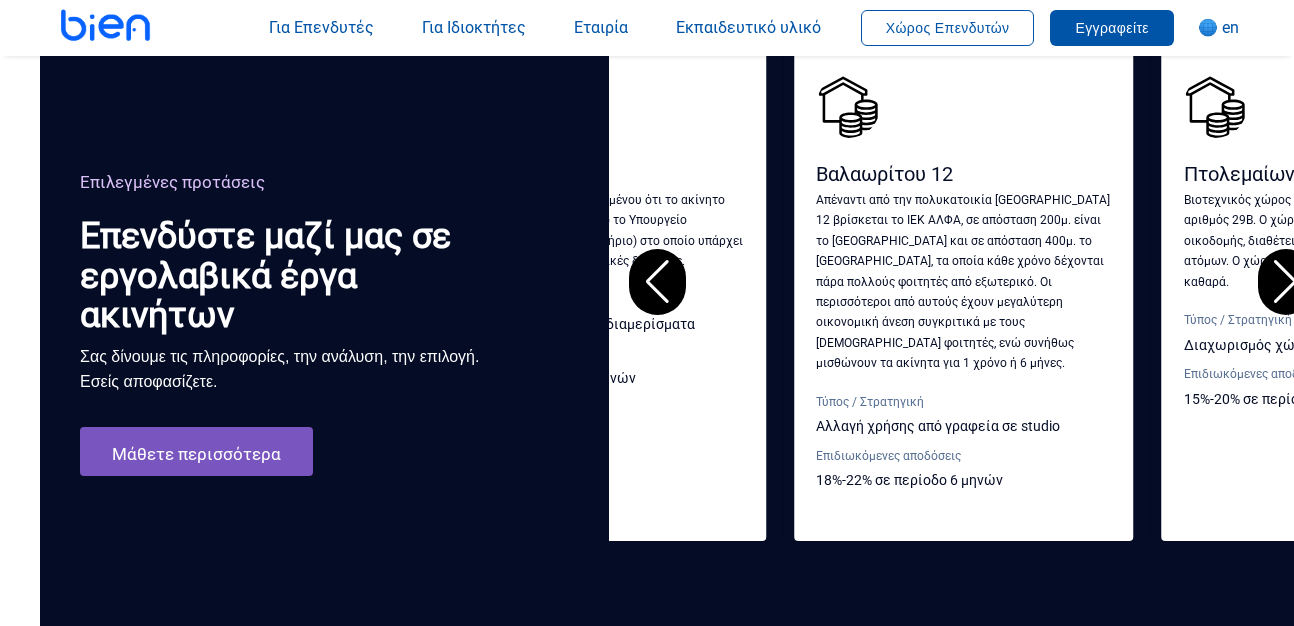 click at bounding box center [657, 282] 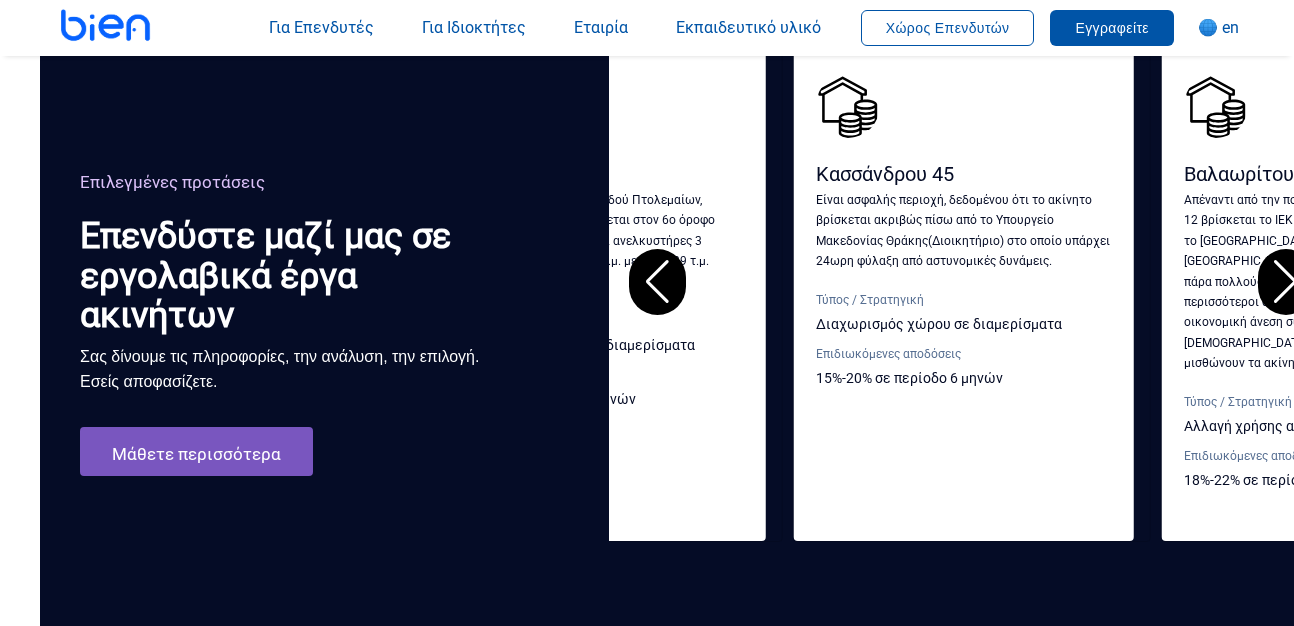 click at bounding box center [657, 282] 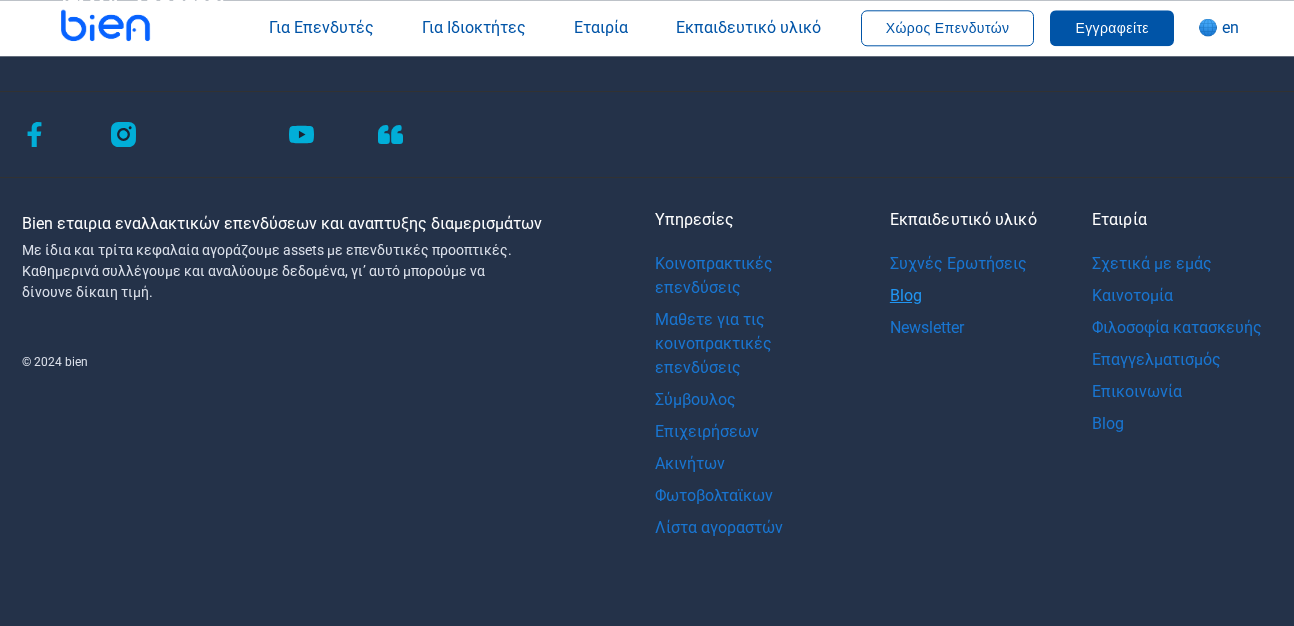 scroll, scrollTop: 5441, scrollLeft: 0, axis: vertical 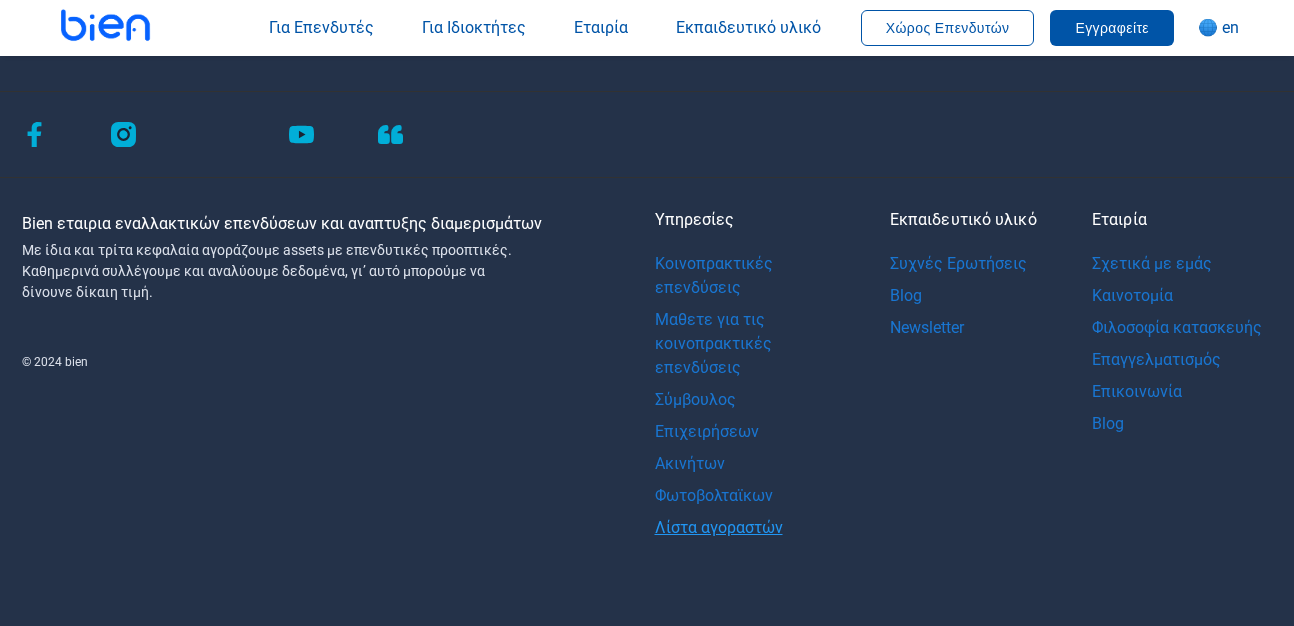 click on "Λίστα αγοραστών" at bounding box center (750, 528) 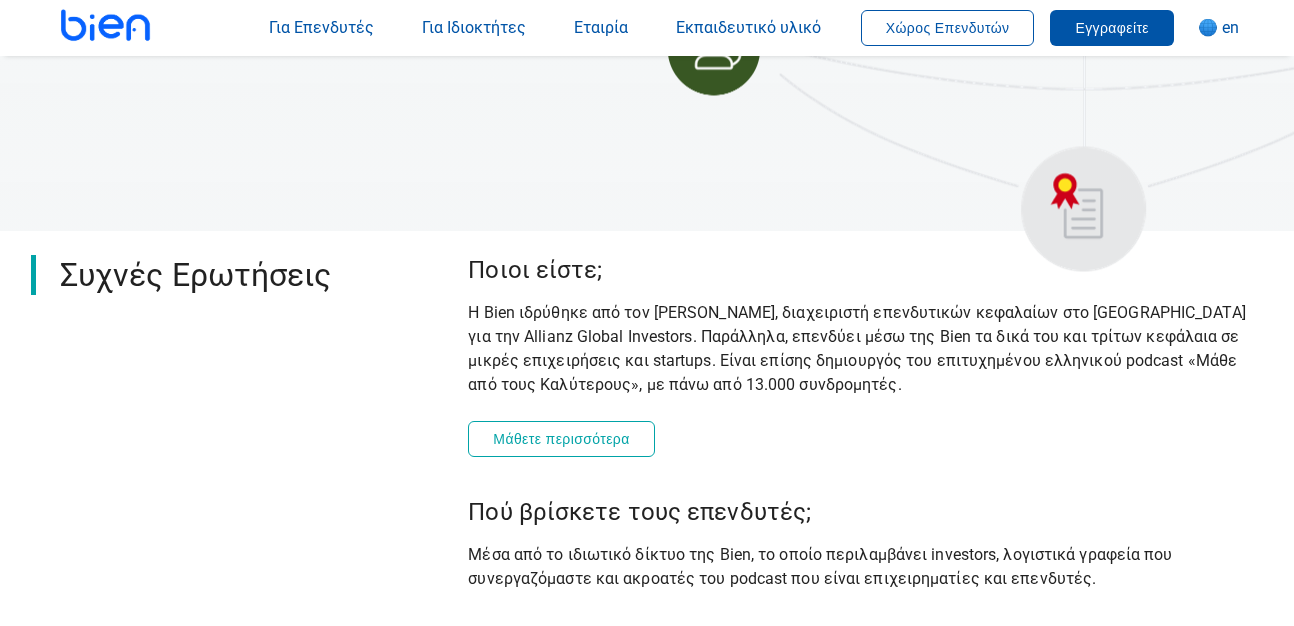 scroll, scrollTop: 5657, scrollLeft: 0, axis: vertical 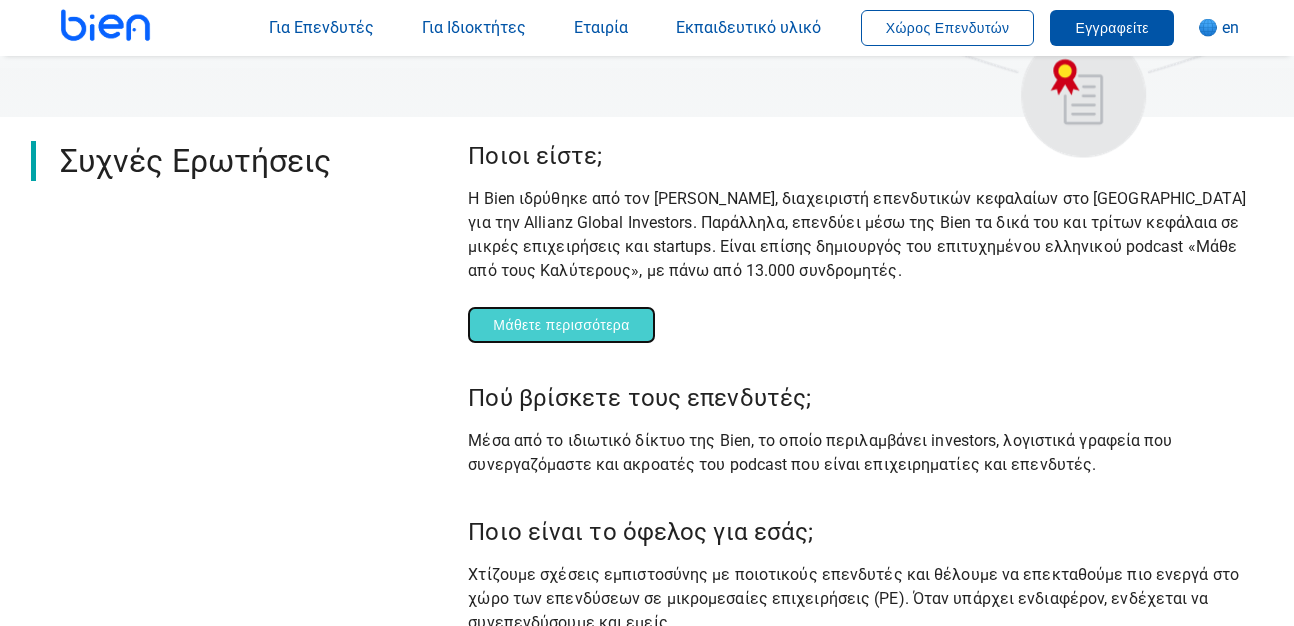 click on "Μάθετε περισσότερα" at bounding box center [561, 325] 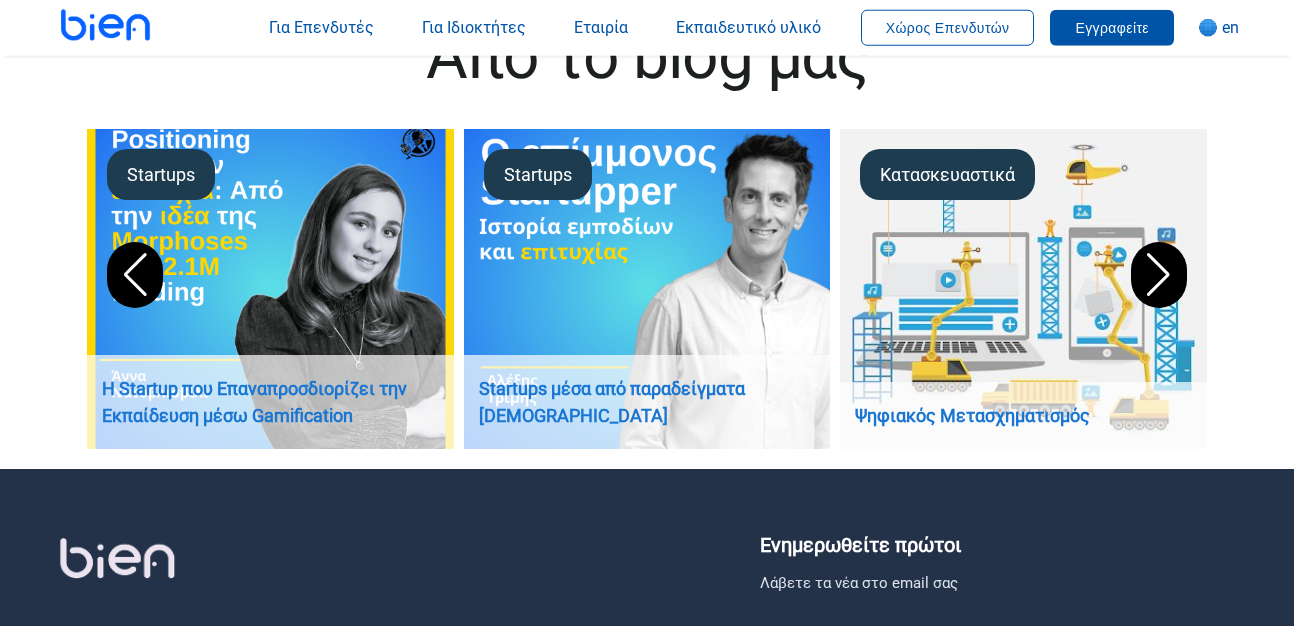 scroll, scrollTop: 7296, scrollLeft: 0, axis: vertical 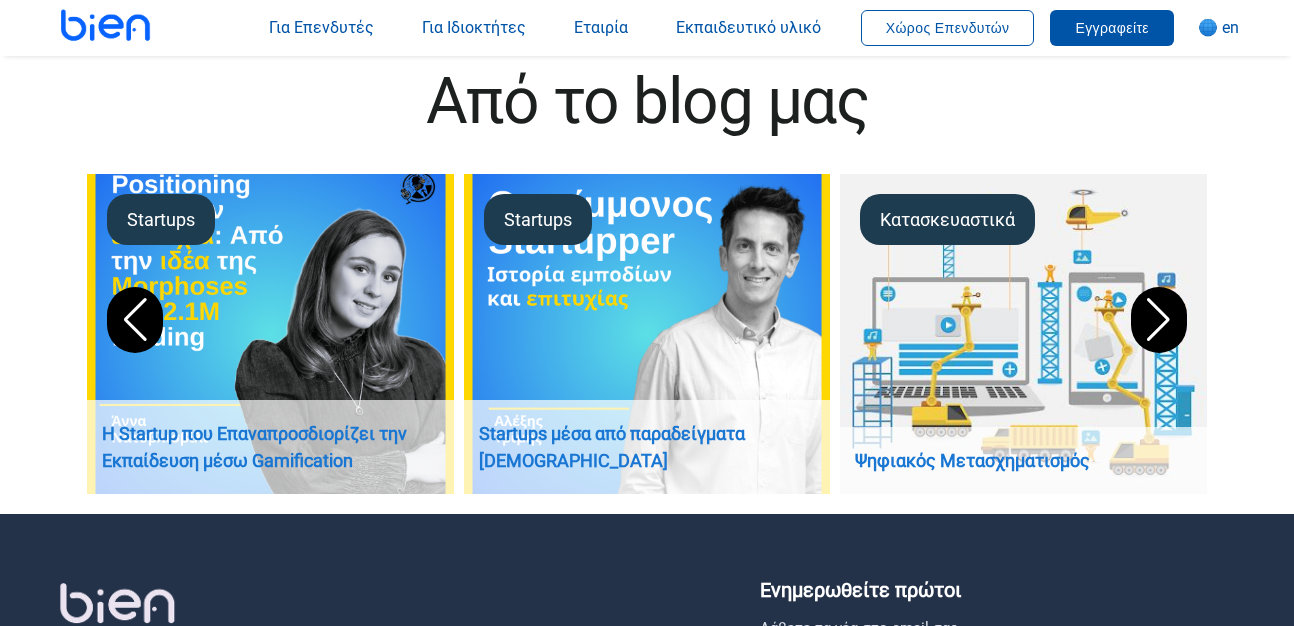 click at bounding box center (1159, 320) 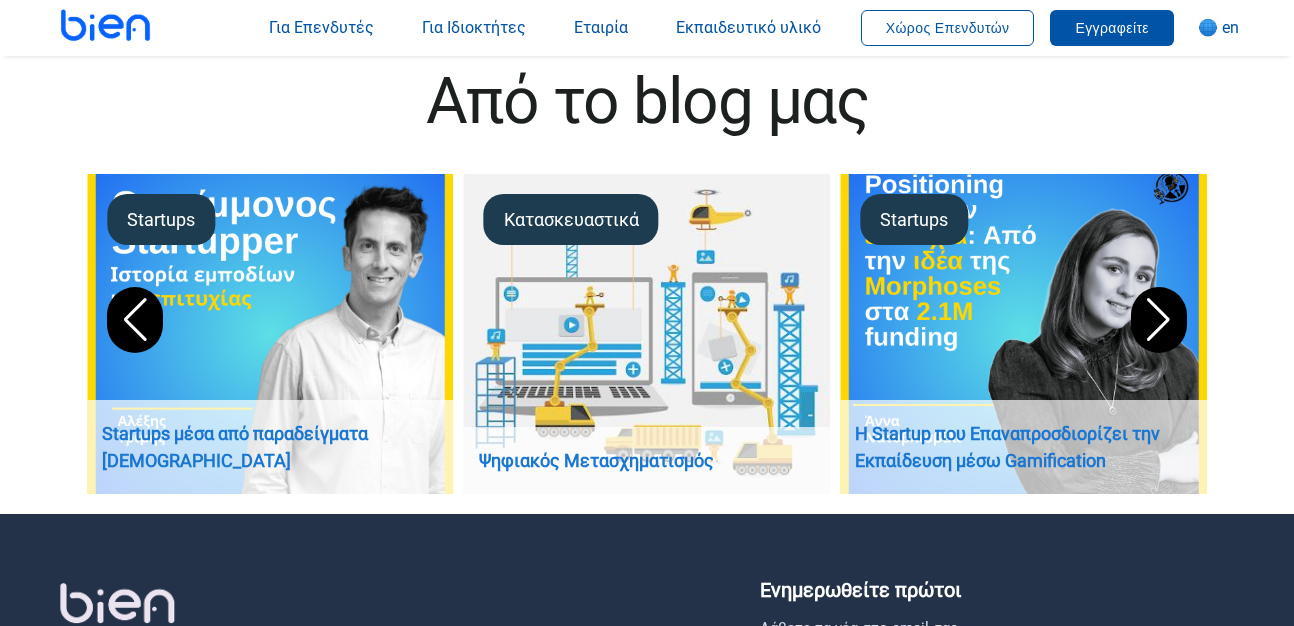 click at bounding box center (1159, 320) 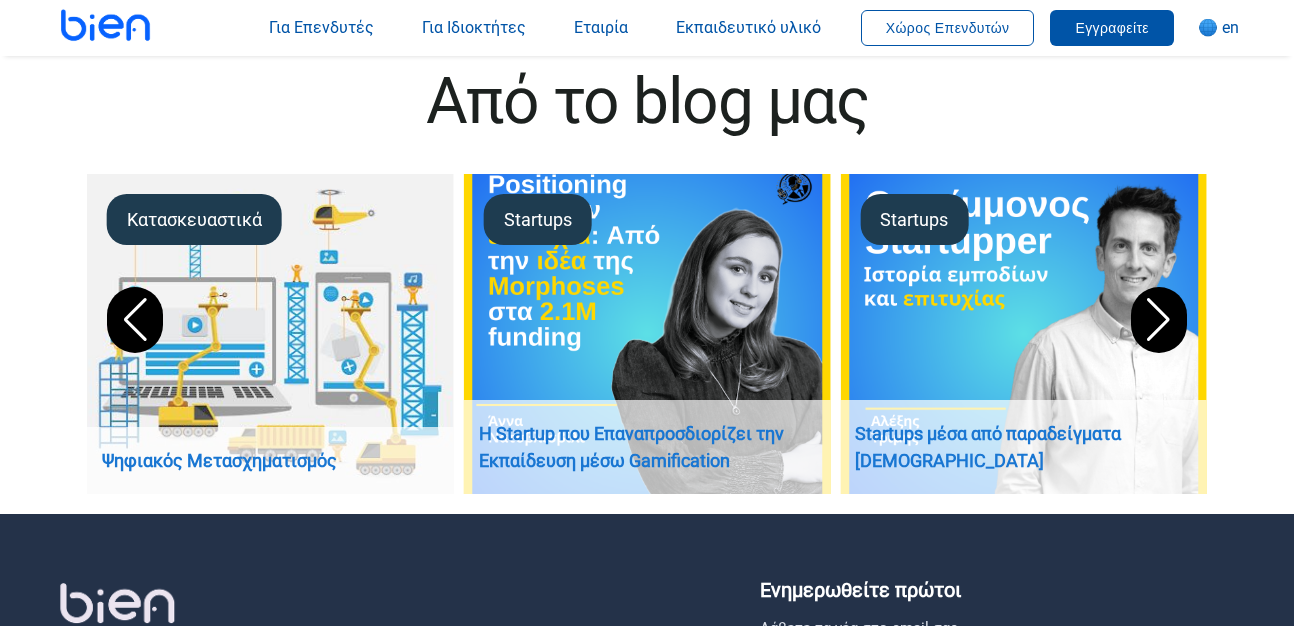 click at bounding box center (1159, 320) 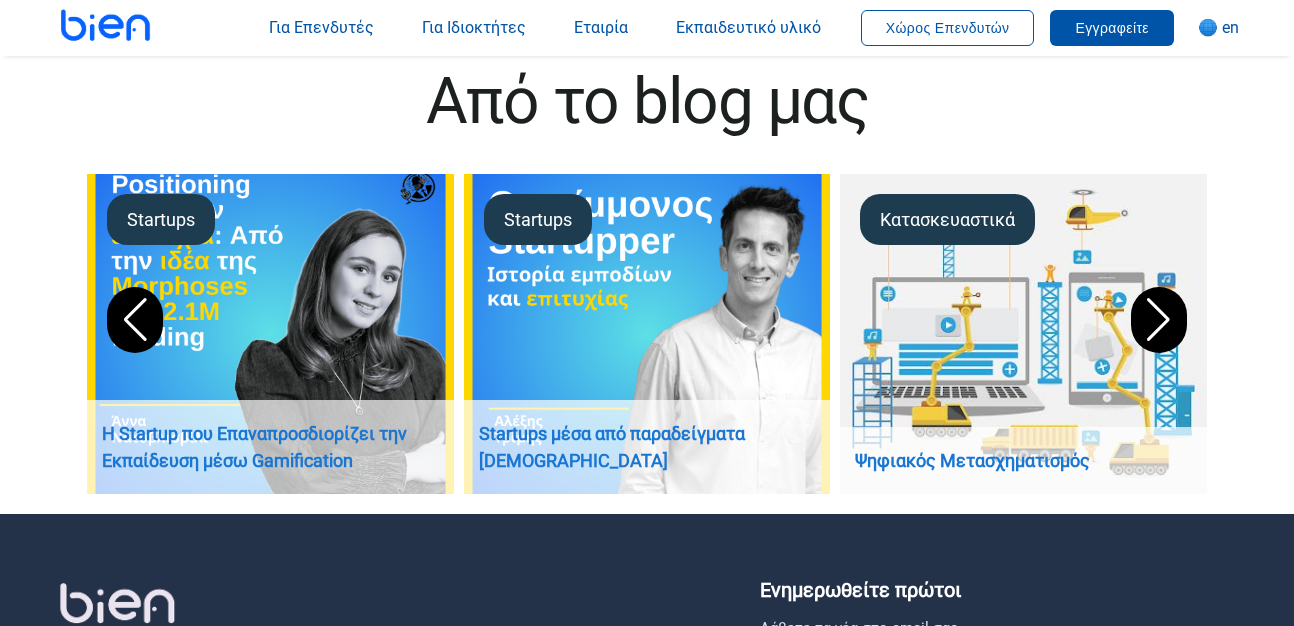 click at bounding box center (1159, 320) 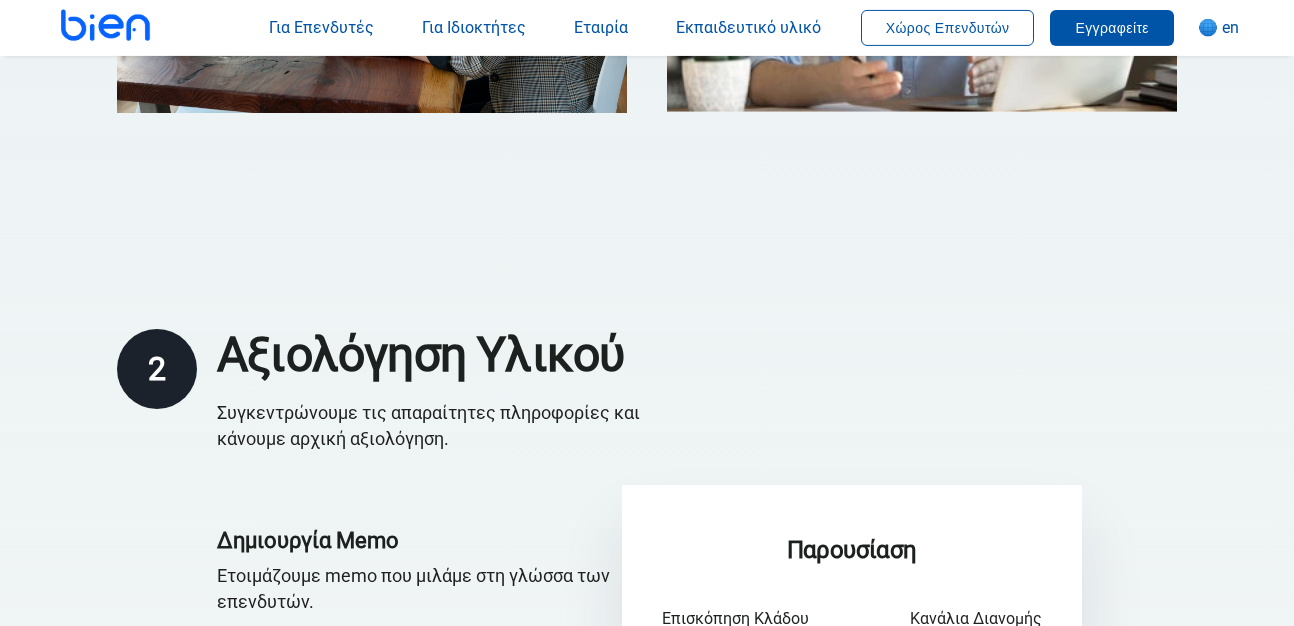 scroll, scrollTop: 3534, scrollLeft: 0, axis: vertical 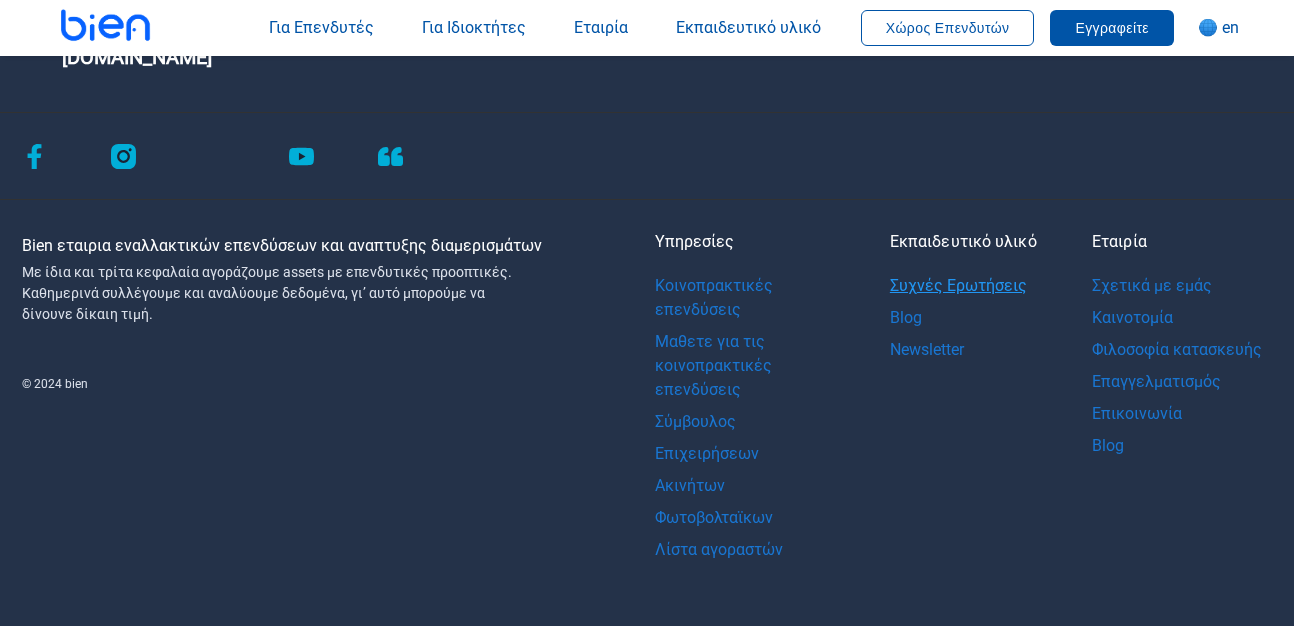 click on "Συχνές Ερωτήσεις" at bounding box center (963, 286) 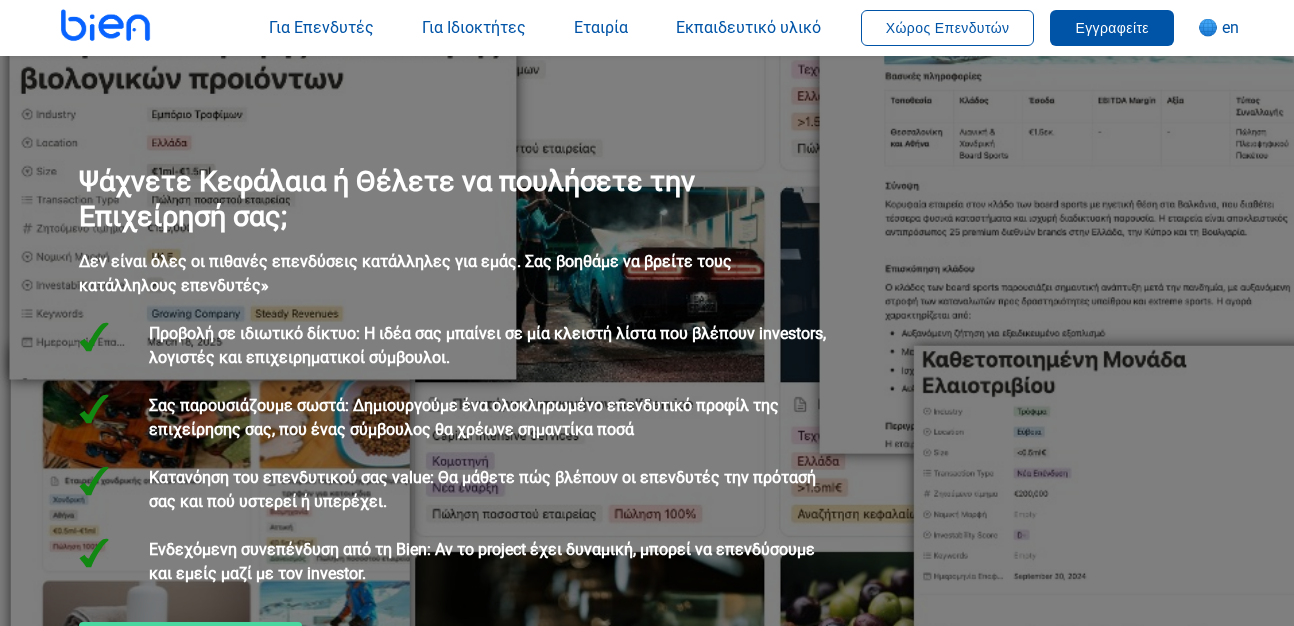 scroll, scrollTop: 6248, scrollLeft: 0, axis: vertical 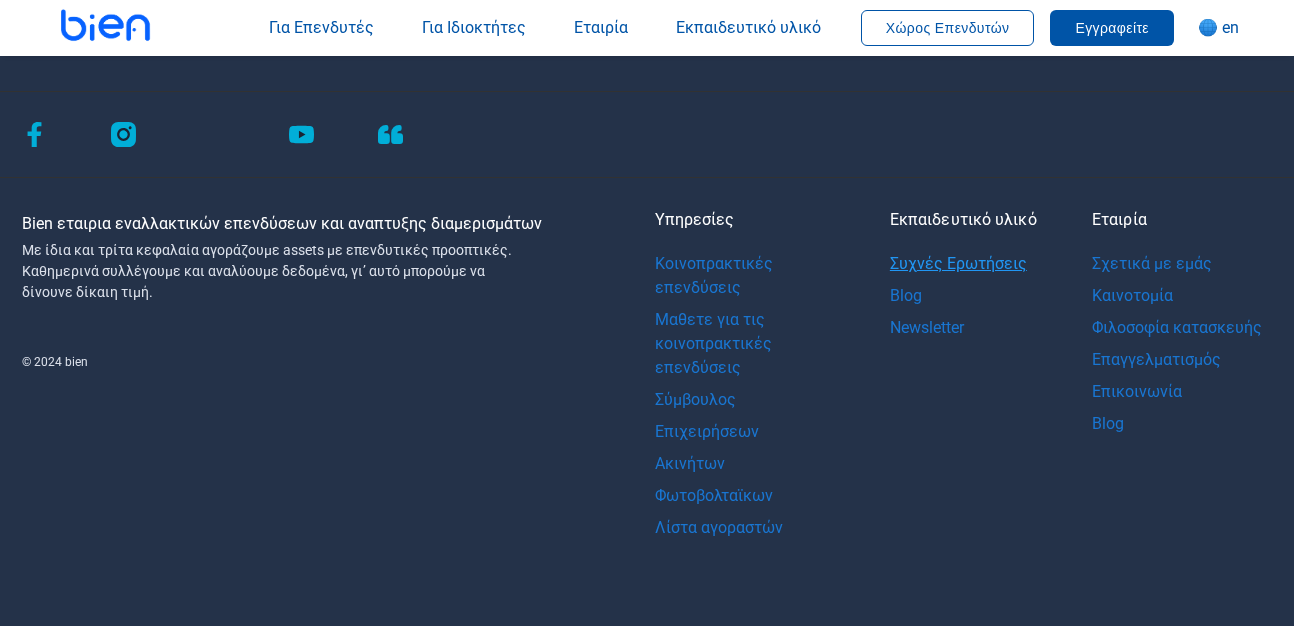 click on "Συχνές Ερωτήσεις" at bounding box center (963, 264) 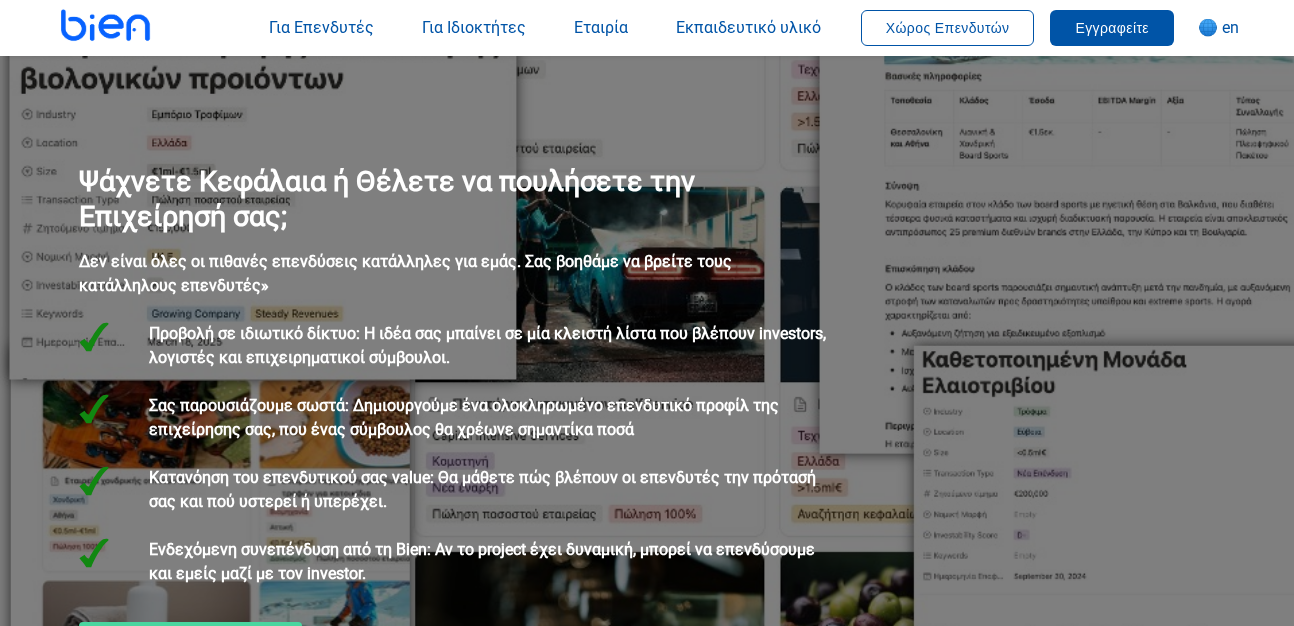 scroll, scrollTop: 6248, scrollLeft: 0, axis: vertical 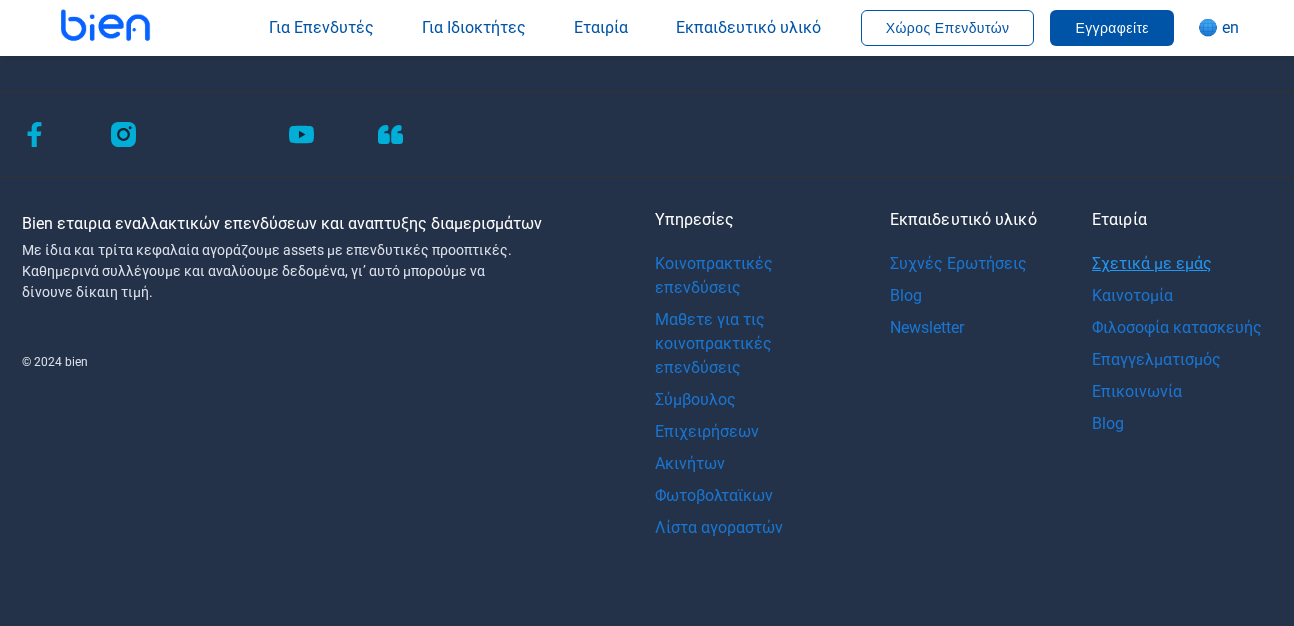 click on "Σχετικά με εμάς" at bounding box center [1177, 264] 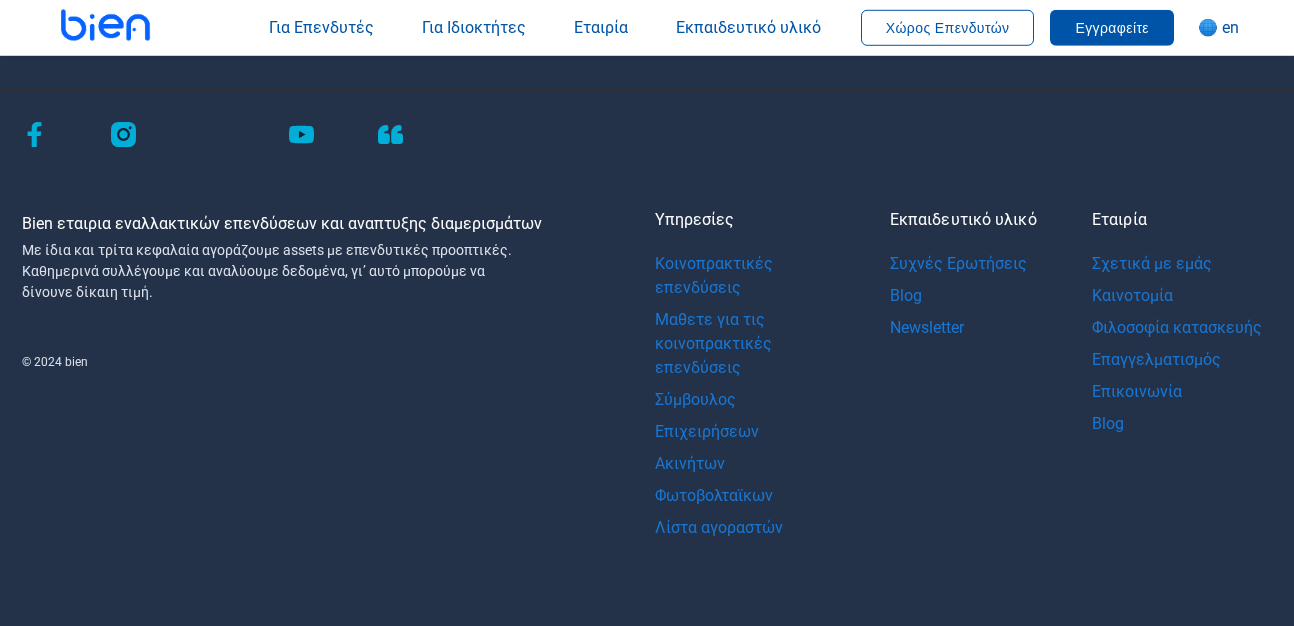 scroll, scrollTop: 6253, scrollLeft: 0, axis: vertical 